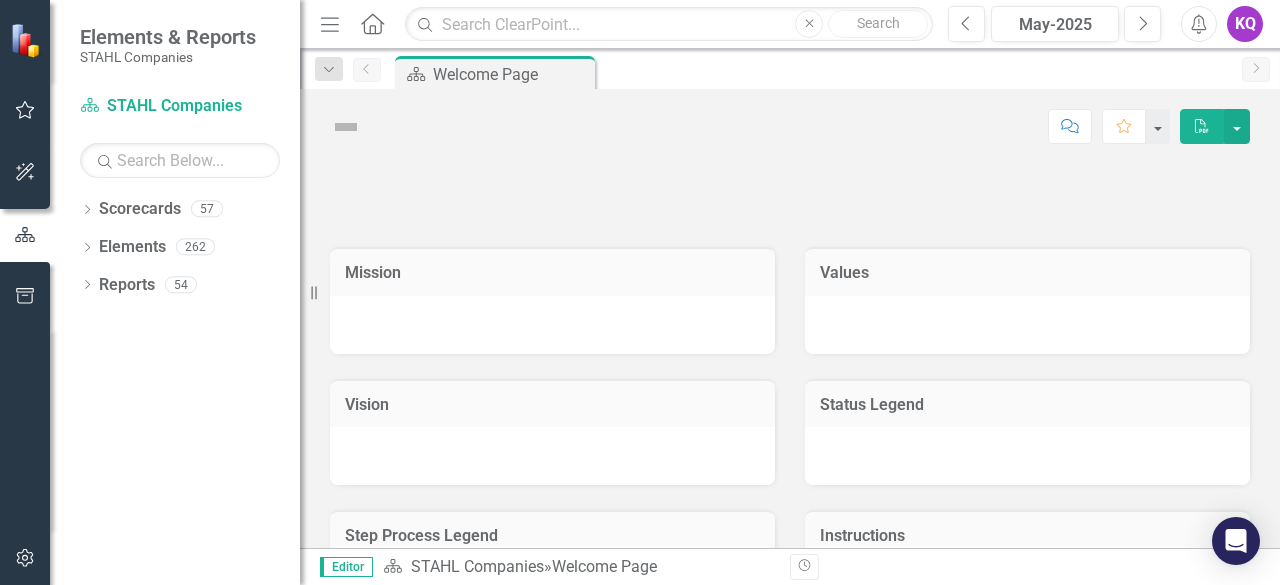 scroll, scrollTop: 0, scrollLeft: 0, axis: both 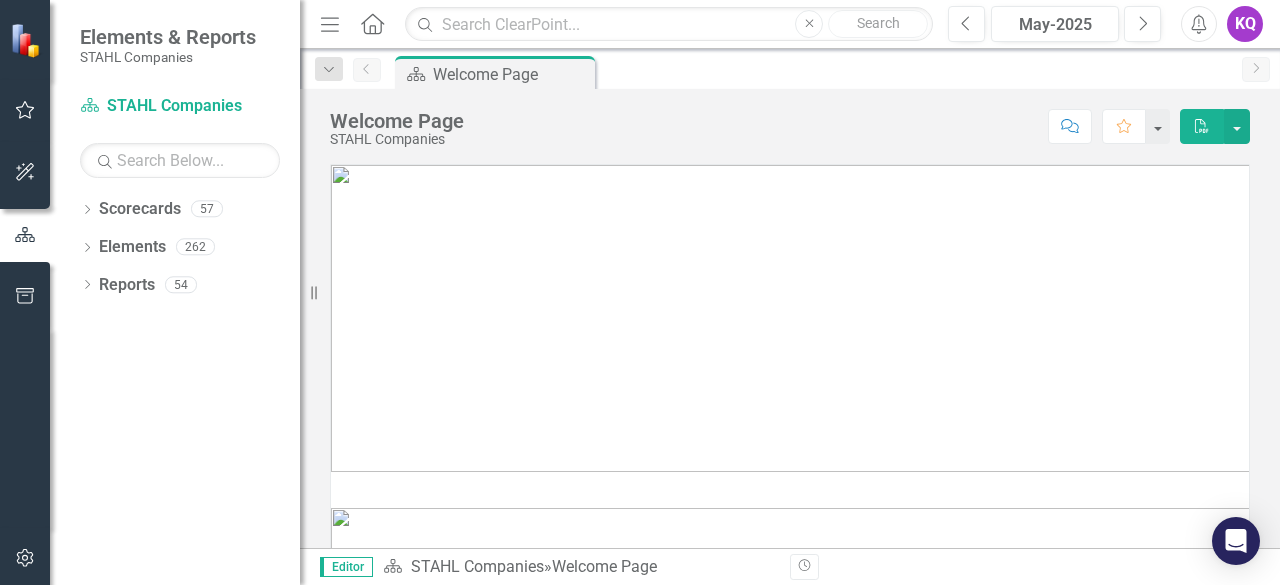 click on "Previous [DATE] Next" at bounding box center [1059, 24] 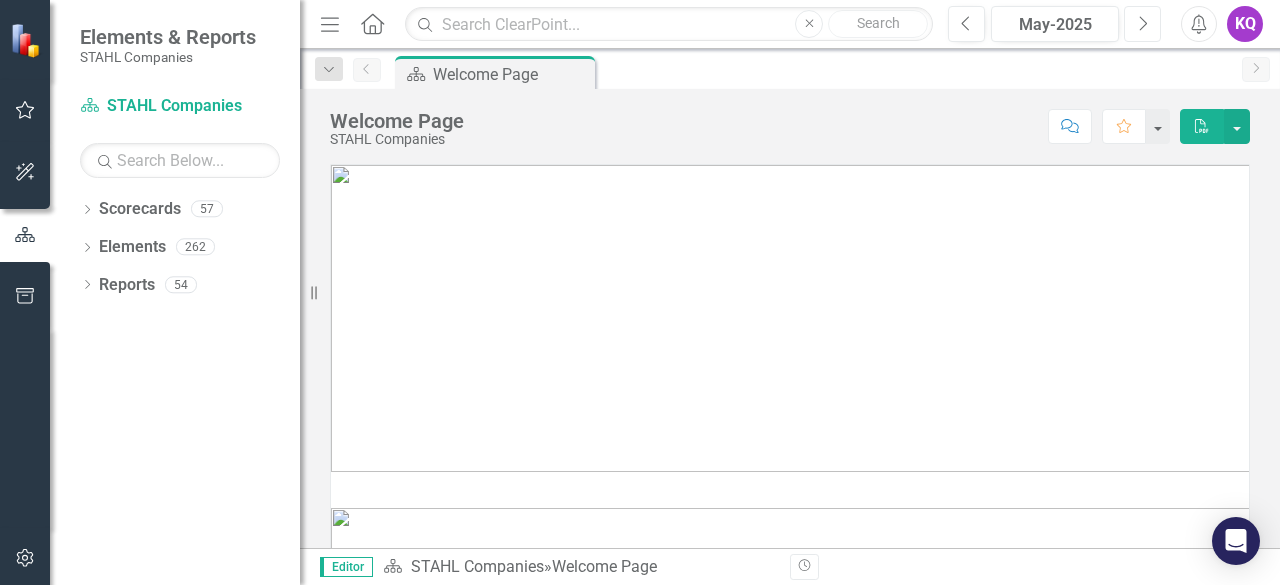 click on "Next" at bounding box center (1142, 24) 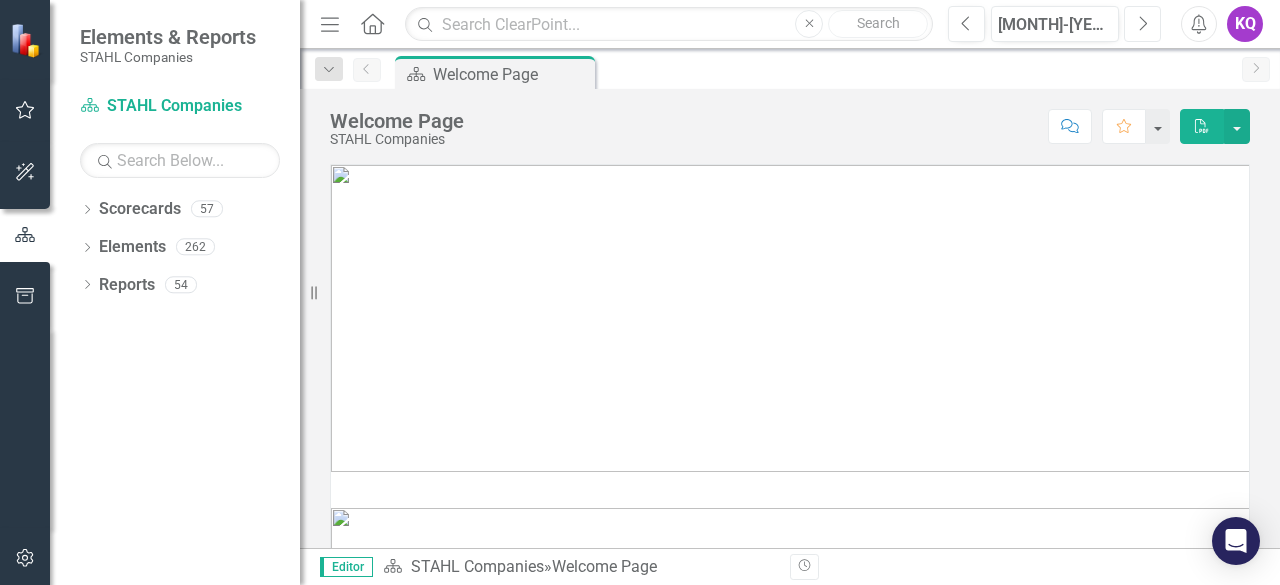 click on "Next" at bounding box center [1142, 24] 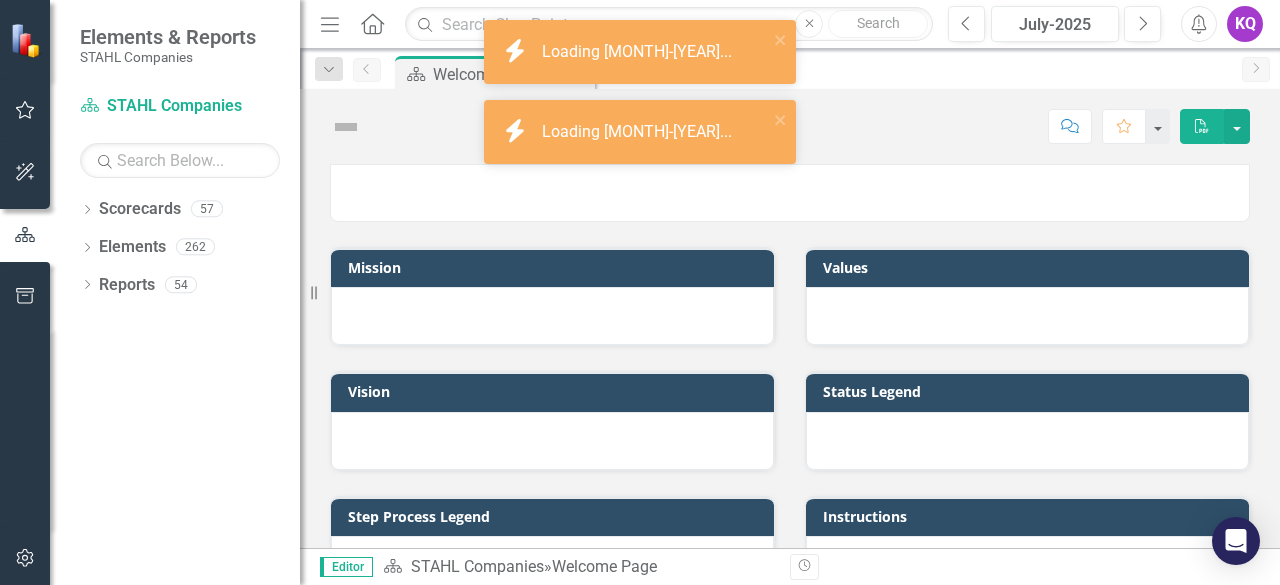 click on "Previous [MONTH]-[YEAR] Next" at bounding box center [1059, 24] 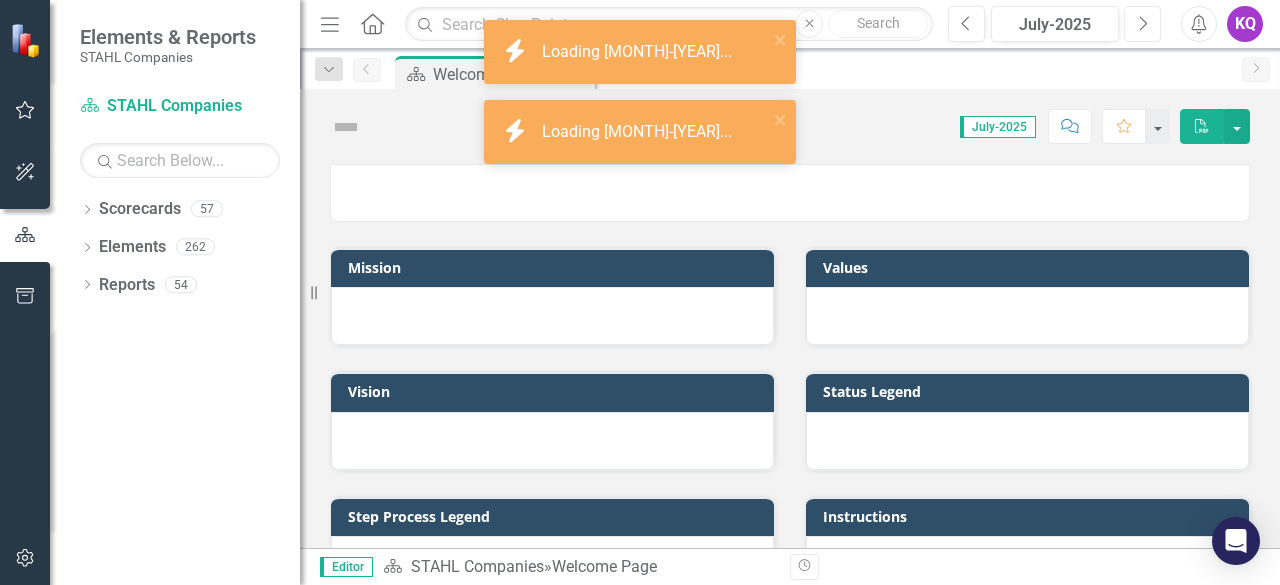 click on "Next" 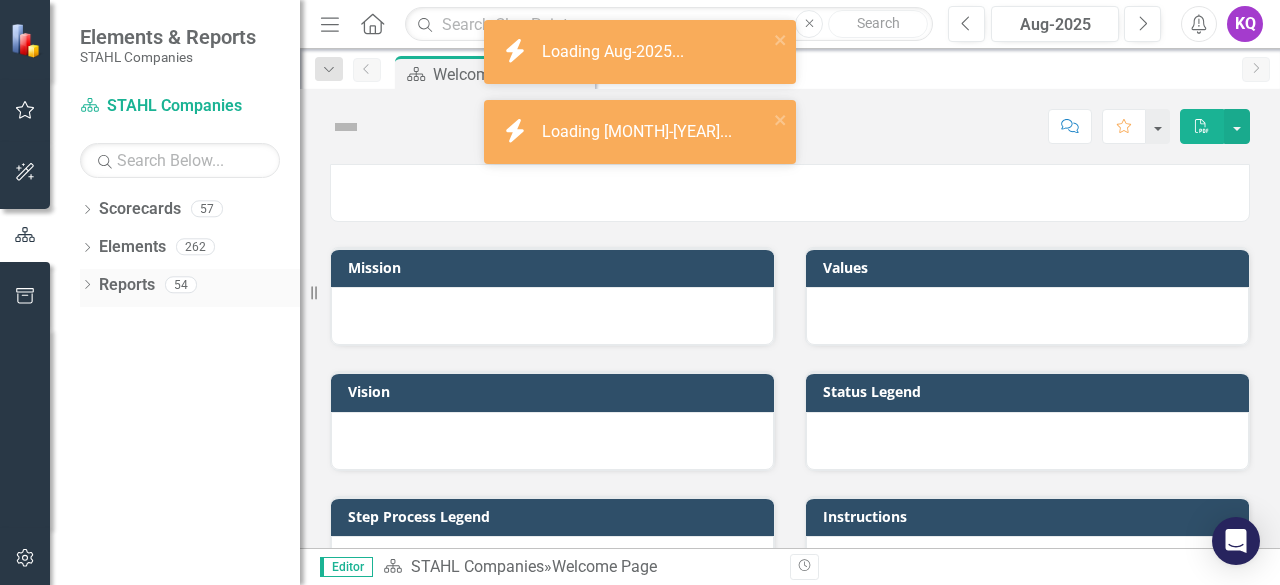 click on "Dropdown Scorecards 57 Dropdown STAHL Companies Dropdown ARMY ITES-3s Dropdown DEFENSE DISA GSA-ebuy AIR FORCE HOMELAND SECURITY COMMERCE INTERIOR JUSTICE LABOR MARINE CORP Dropdown NAVY-SEAPORT Naval Sea Systems Command Office of Naval Research Naval Air Systems Command Dropdown NUCLEAR REGULATORY COMMISSION-GLINDA NRC USPS OTHER AGENCIES Dropdown PARTNERS ASRI BiC-1, LLC (JV) Carahsoft Technology Corp Cask Technologies, LLC COMMAND DECISIONS SYSTEMS & SOLUTIONS INC (CPAR) ChameleCo Data Lighthouse Consulting, LLC DUN & BRADSTREET CORPORATION (CPAR) DV United, LLC Edge Digital Group ELYON INTERNATIONAL INC Fermat Software G4i Staffing Support, Inc. GP Strategies Government Solutions HII IAMUS Infosmart Technologies Inc. Intellect Solutions Kelyn Technologies Kestrel Technology Group, LLC MTA INC Netlogic Solutions Inc. Pink Summit PUYENPA SERVICES, LLC. Quantifind, Inc. SRM Consultants STAHL Consulting STAHL USA Syms Strategic Group, LLC Thorben Consulting, LLC TOMMYTQL LLC UST Xpansion York & Whiting 262" at bounding box center [175, 389] 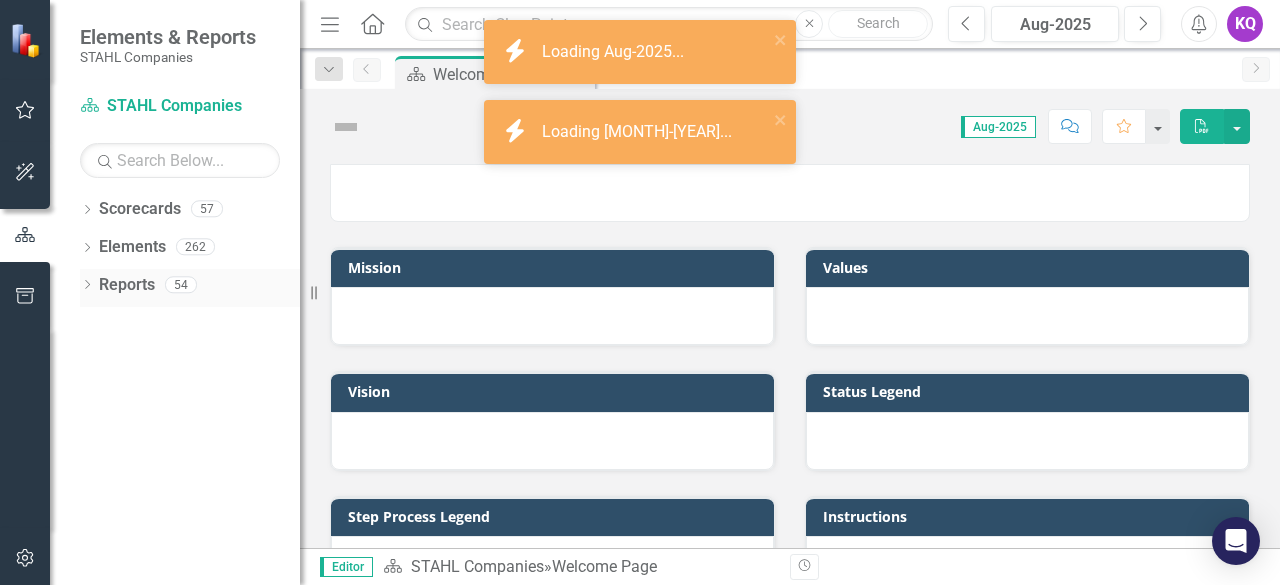 click on "Dropdown" 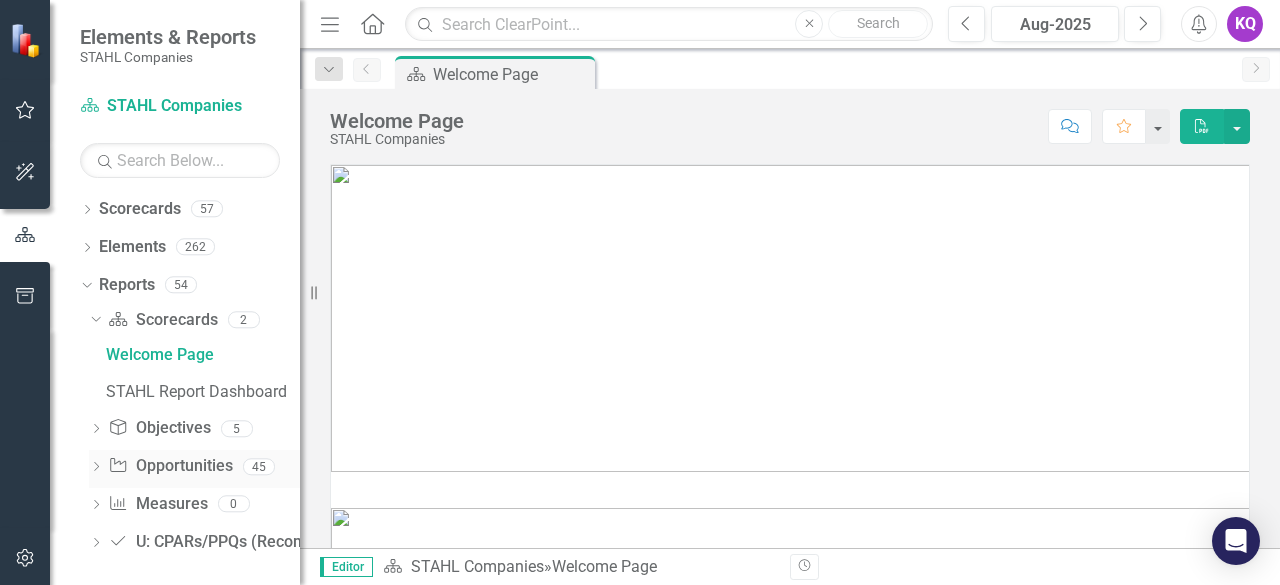 click 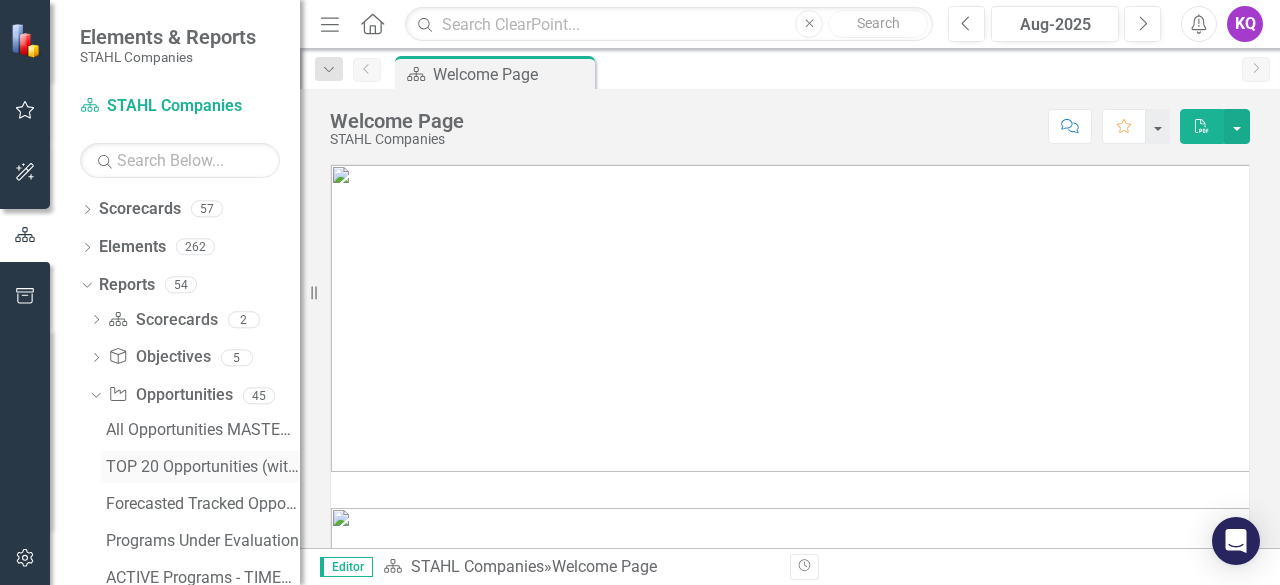 click on "TOP 20 Opportunities (within 120 Day Process)" at bounding box center [203, 467] 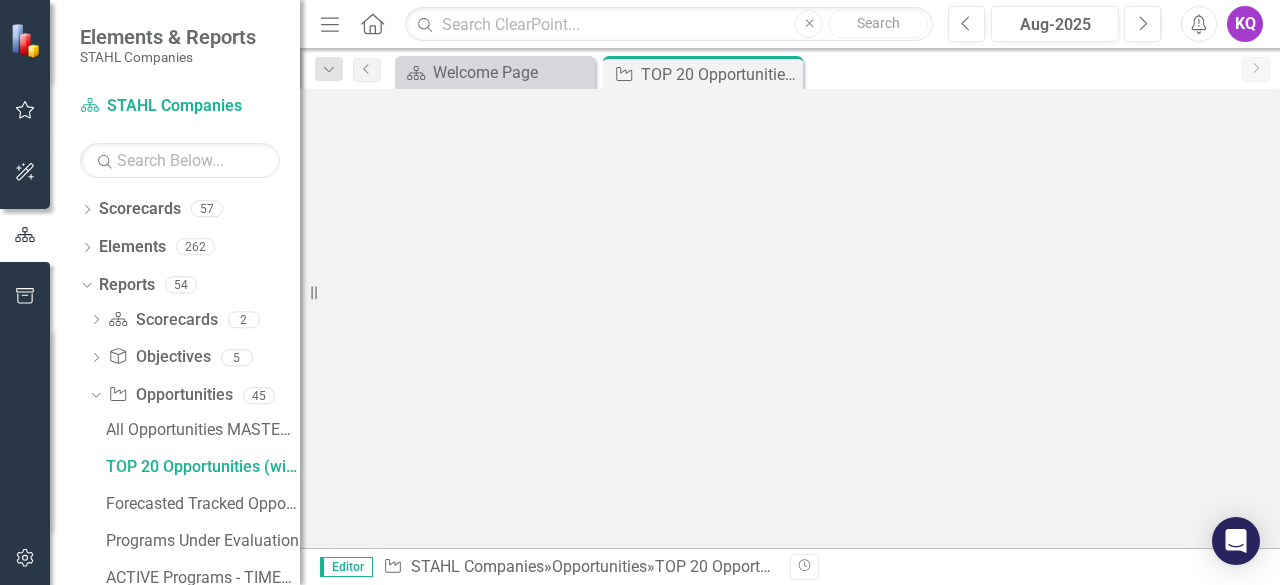click on "Menu" 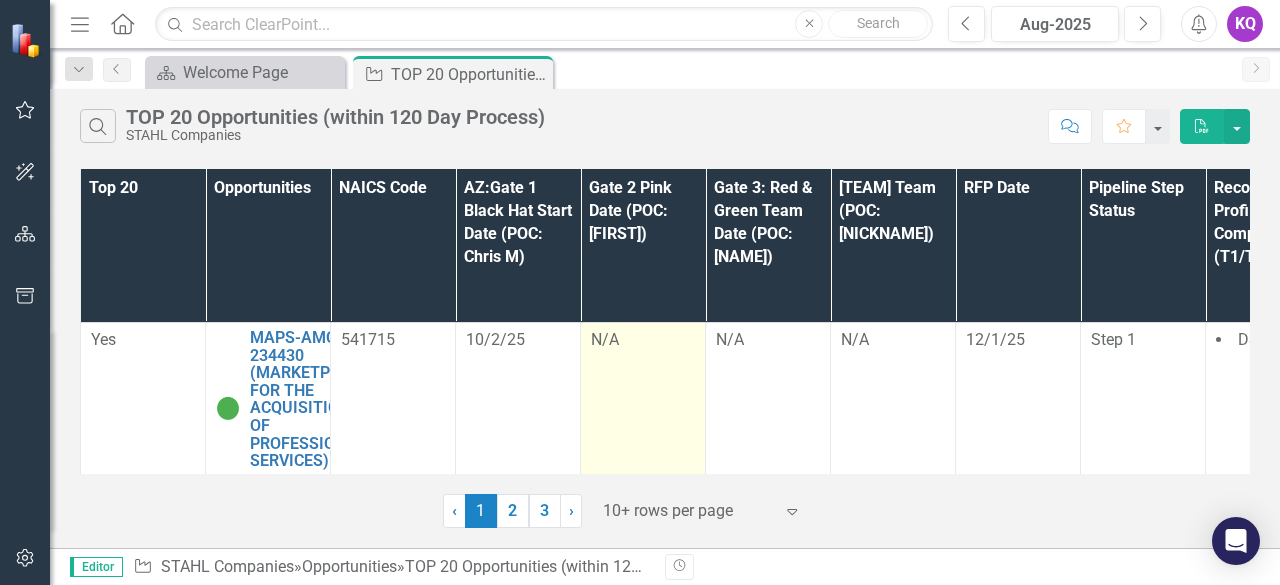 scroll, scrollTop: 266, scrollLeft: 0, axis: vertical 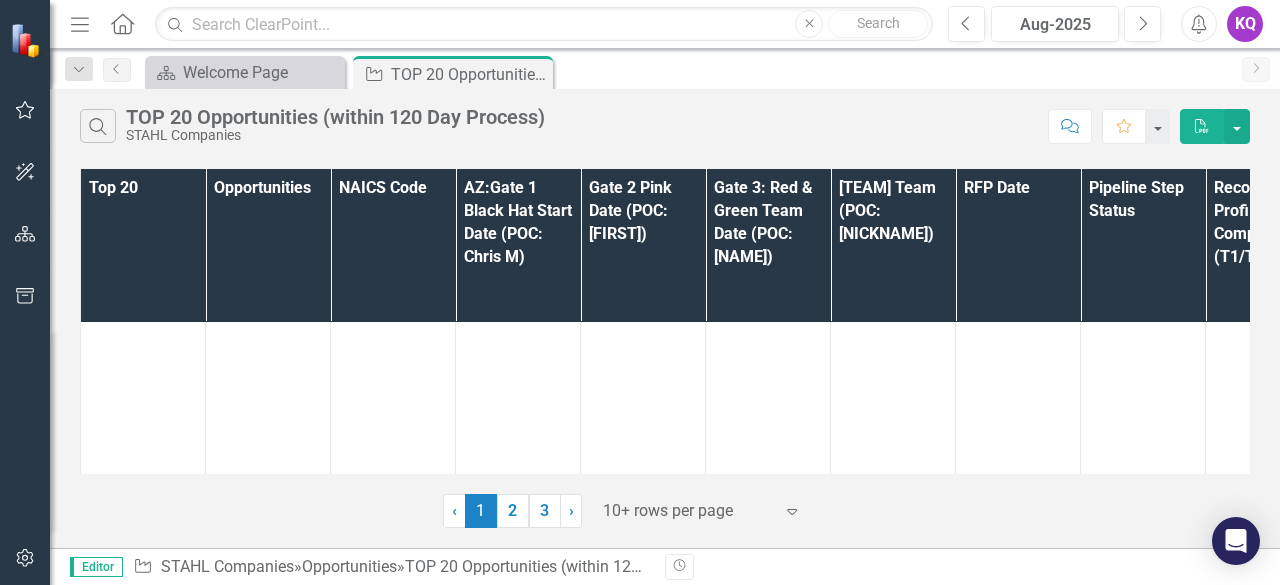 click at bounding box center [688, 511] 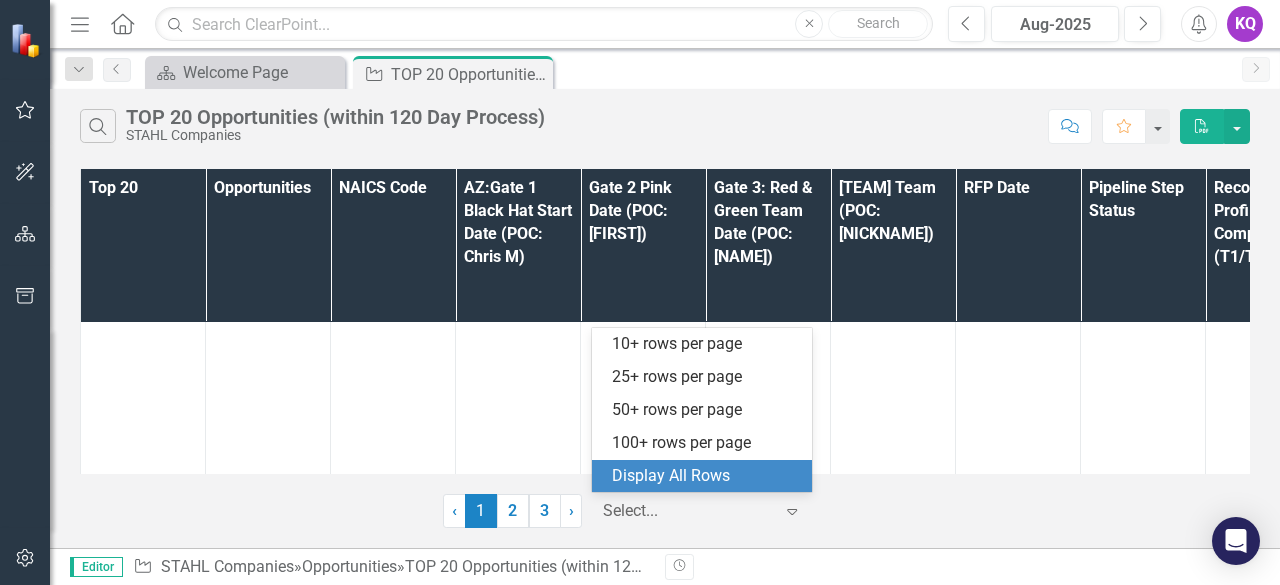 click on "Display All Rows" at bounding box center [706, 476] 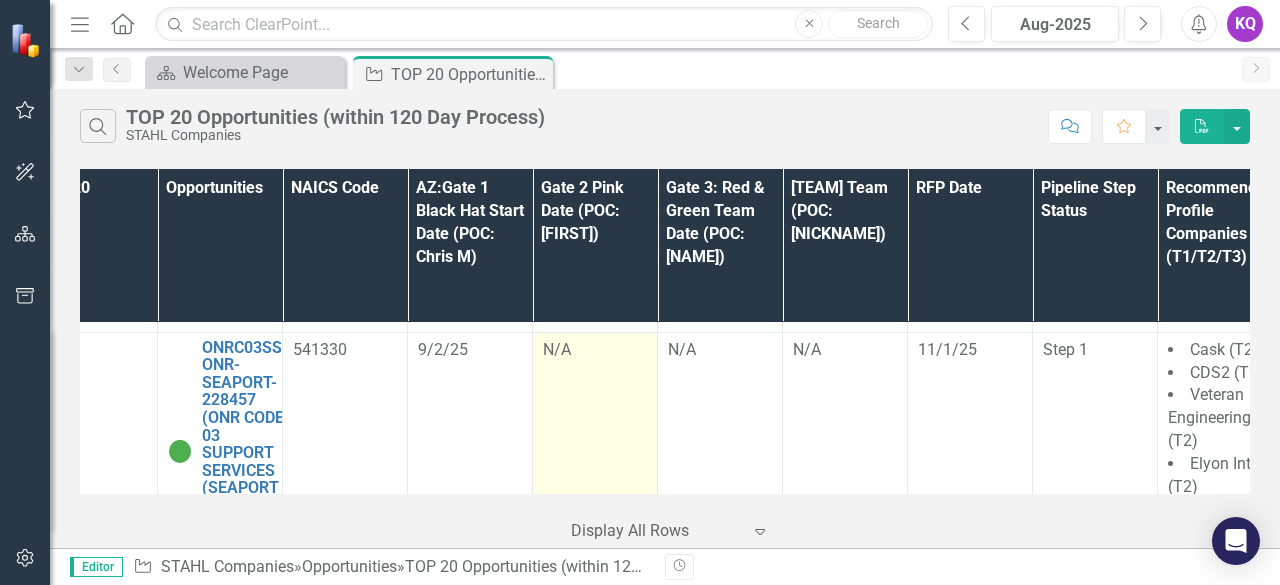 scroll, scrollTop: 1723, scrollLeft: 0, axis: vertical 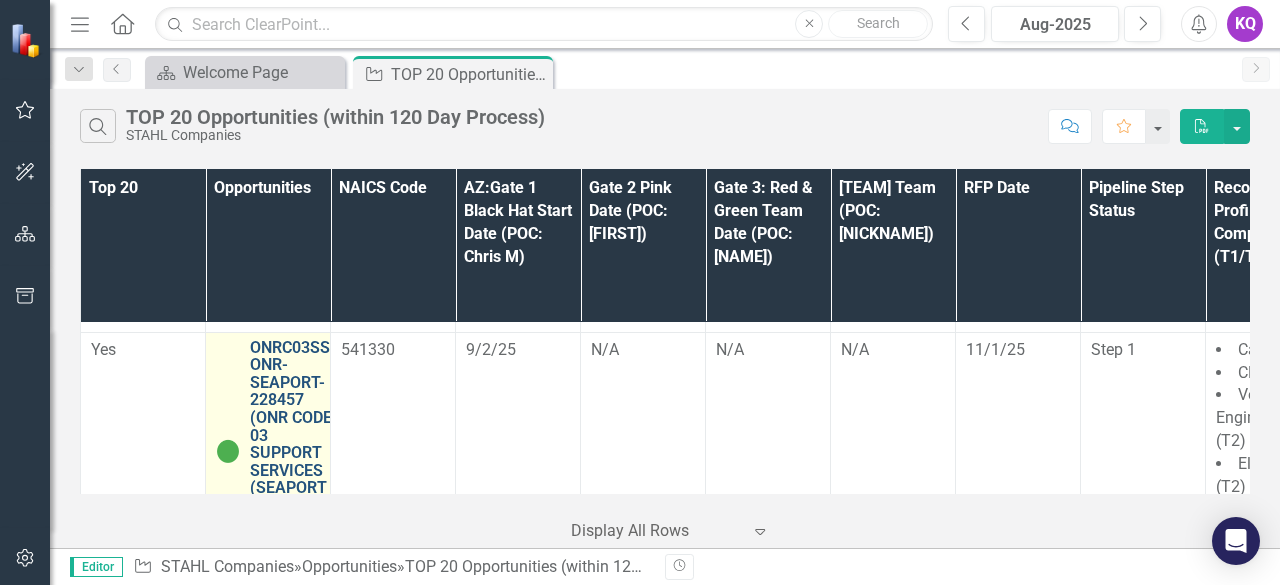 click on "ONRC03SS-ONR-SEAPORT-228457 (ONR CODE 03 SUPPORT SERVICES (SEAPORT NXG)) - January" at bounding box center (293, 436) 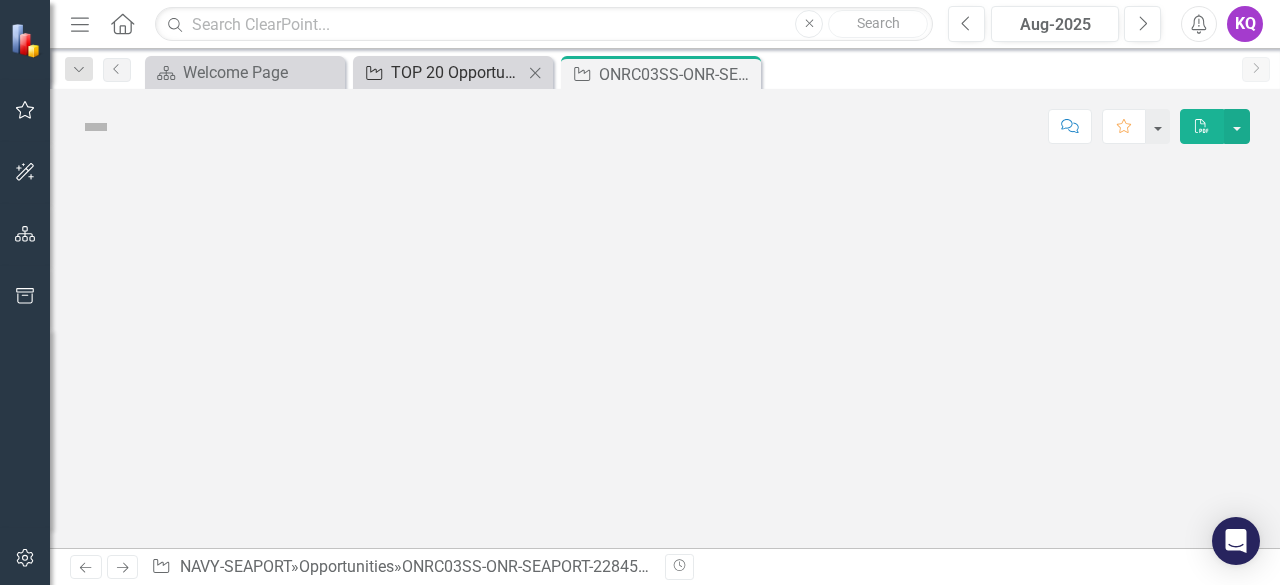 click on "TOP 20 Opportunities (within 120 Day Process)" at bounding box center [457, 72] 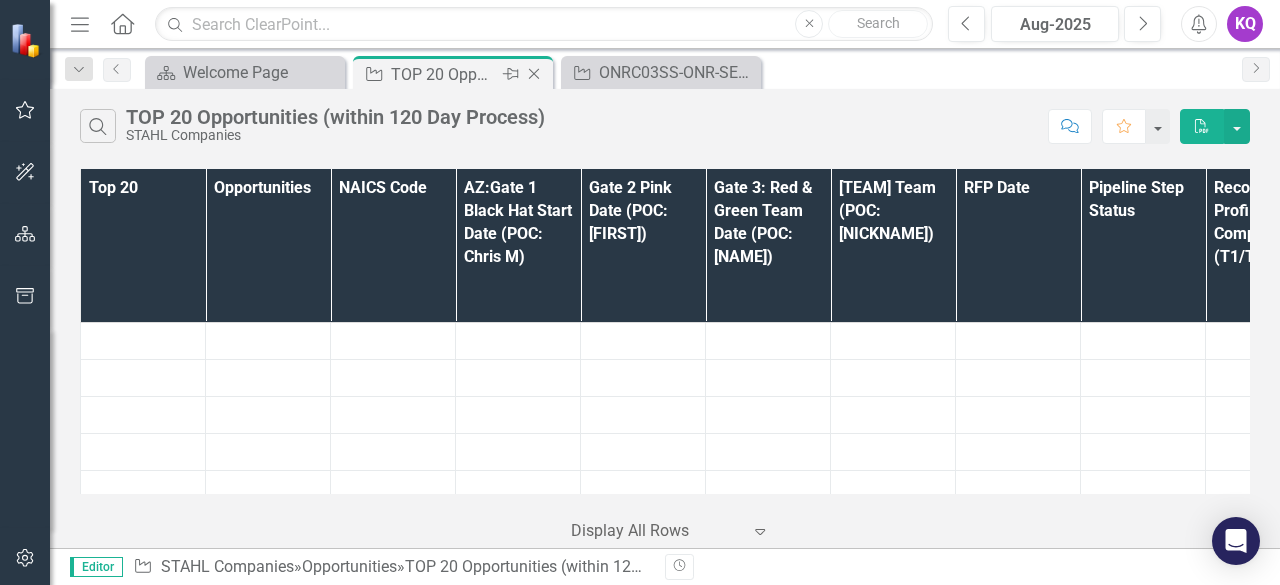 click on "TOP 20 Opportunities (within 120 Day Process)" at bounding box center [444, 74] 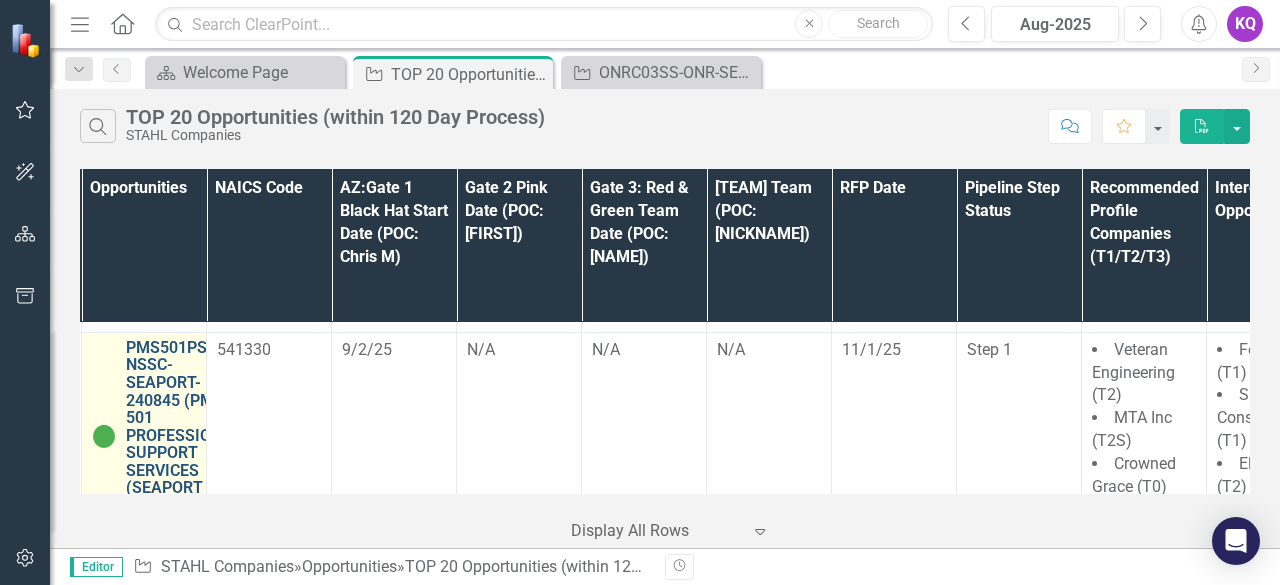 scroll, scrollTop: 1960, scrollLeft: 124, axis: both 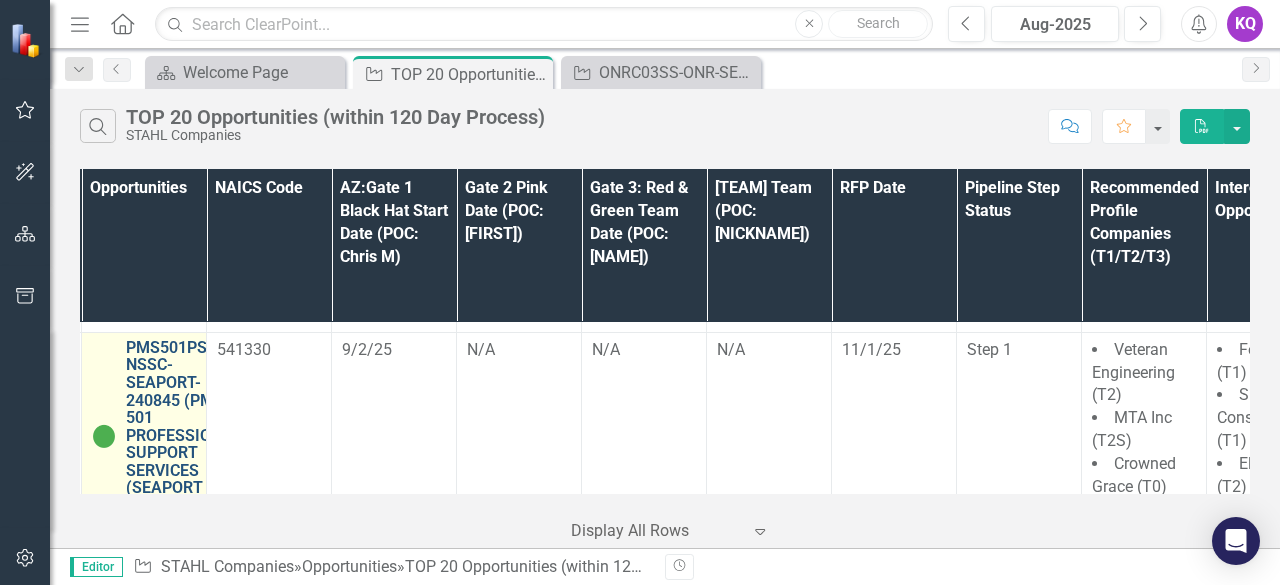 click on "PMS501PSS-NSSC-SEAPORT-240845 (PMS 501 PROFESSIONAL SUPPORT SERVICES (SEAPORT NXG))" at bounding box center [184, 427] 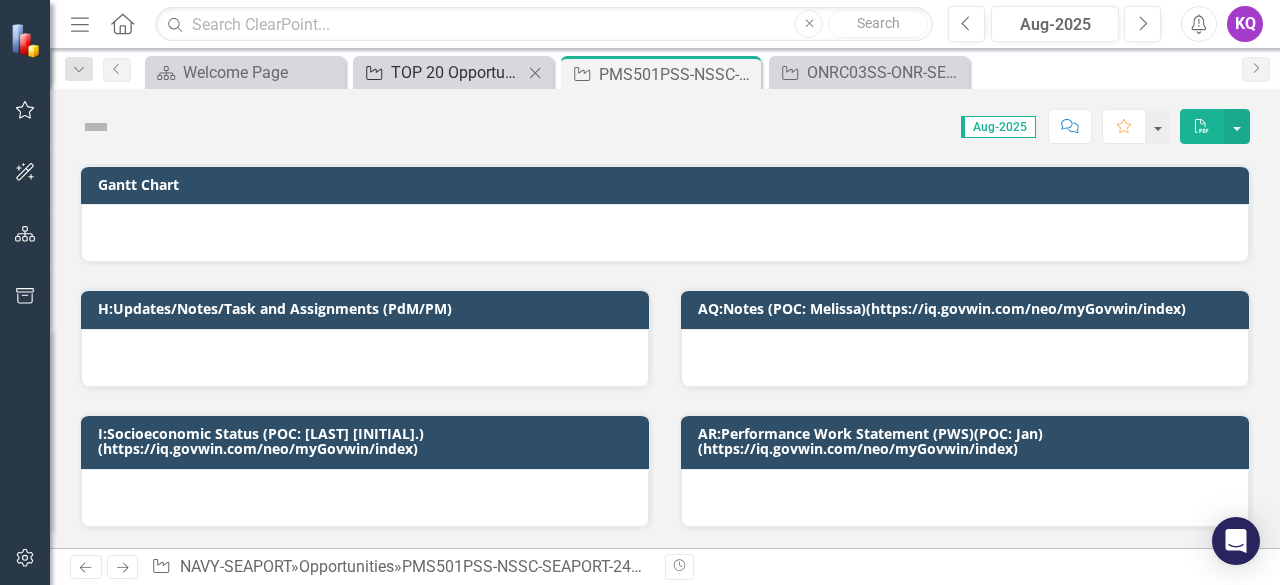 click on "TOP 20 Opportunities (within 120 Day Process)" at bounding box center [457, 72] 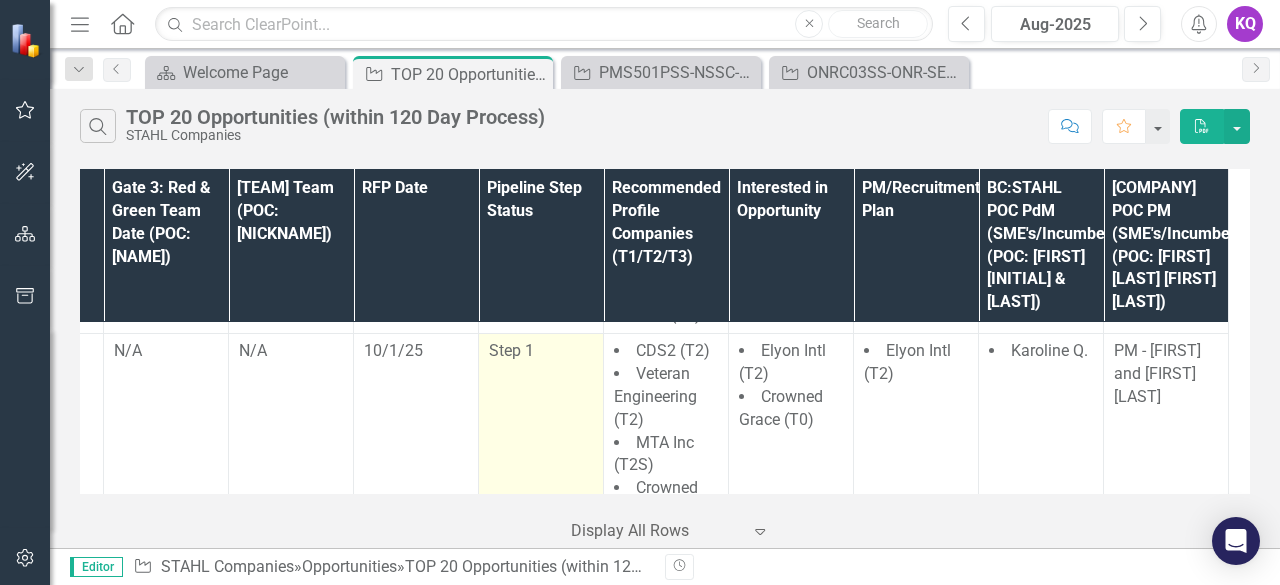 scroll, scrollTop: 2671, scrollLeft: 0, axis: vertical 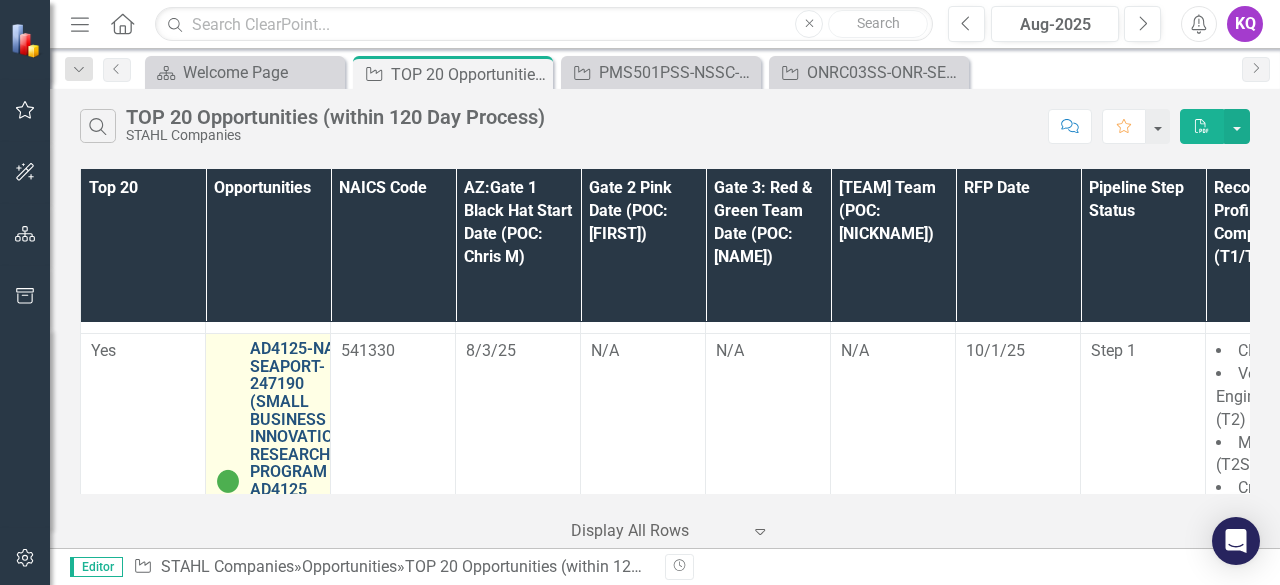 click on "AD4125-NASC-SEAPORT-247190 (SMALL BUSINESS INNOVATION RESEARCH PROGRAM AD4125 PROGRAM MANAGEMENT SUPPORT SERVICES (SEAPORT NXG))" at bounding box center [305, 472] 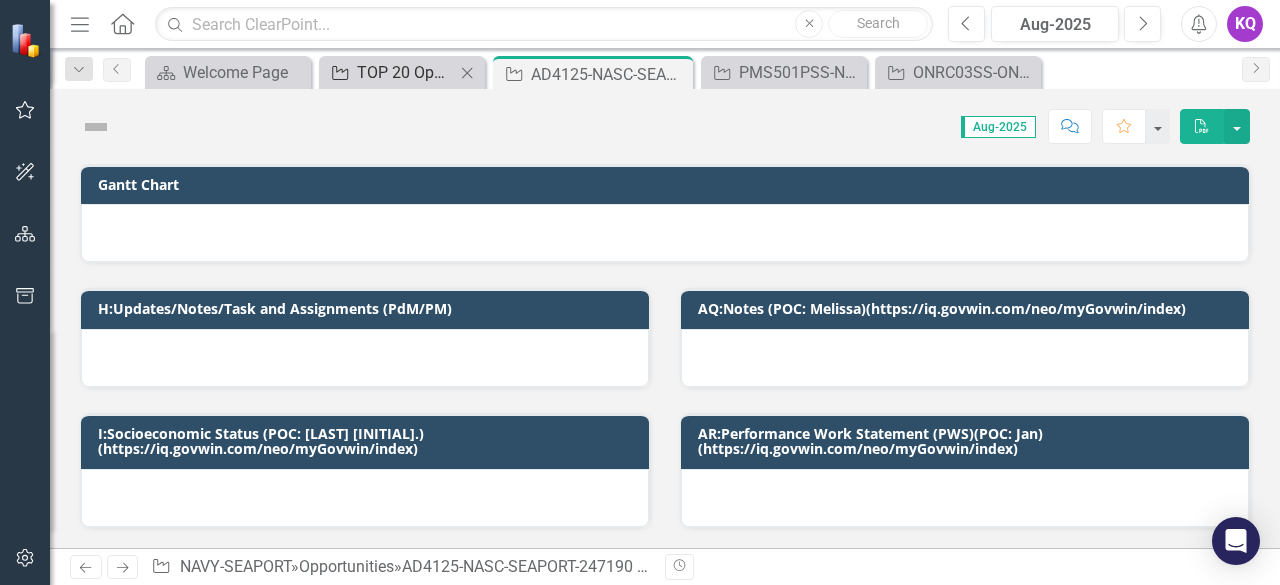 click on "TOP 20 Opportunities (within 120 Day Process)" at bounding box center (406, 72) 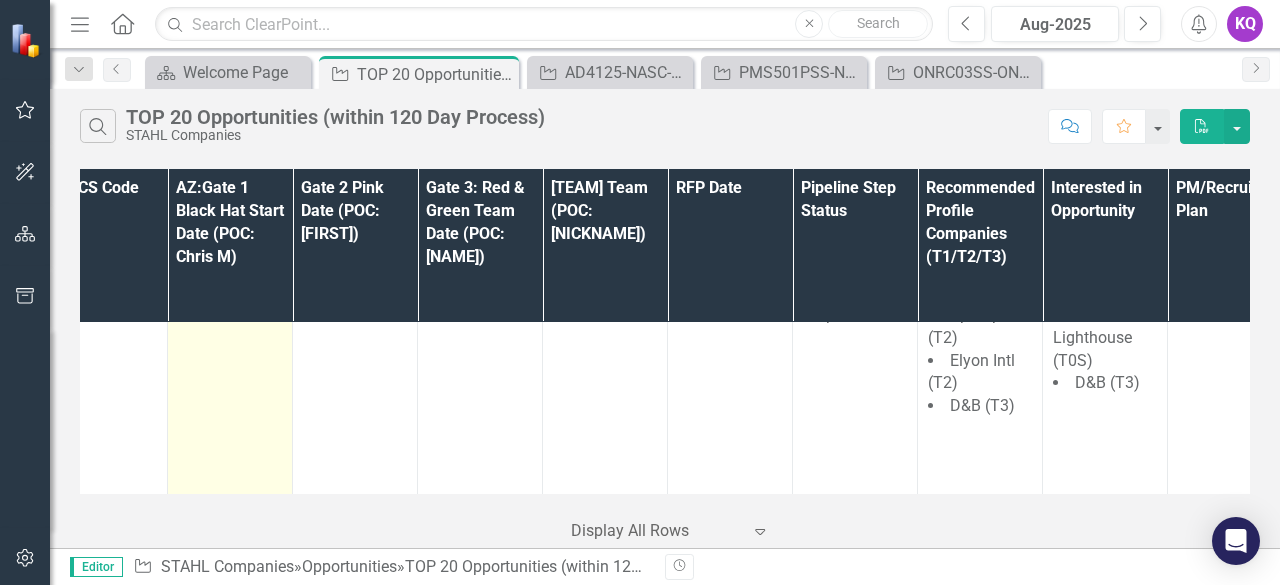 scroll, scrollTop: 6478, scrollLeft: 0, axis: vertical 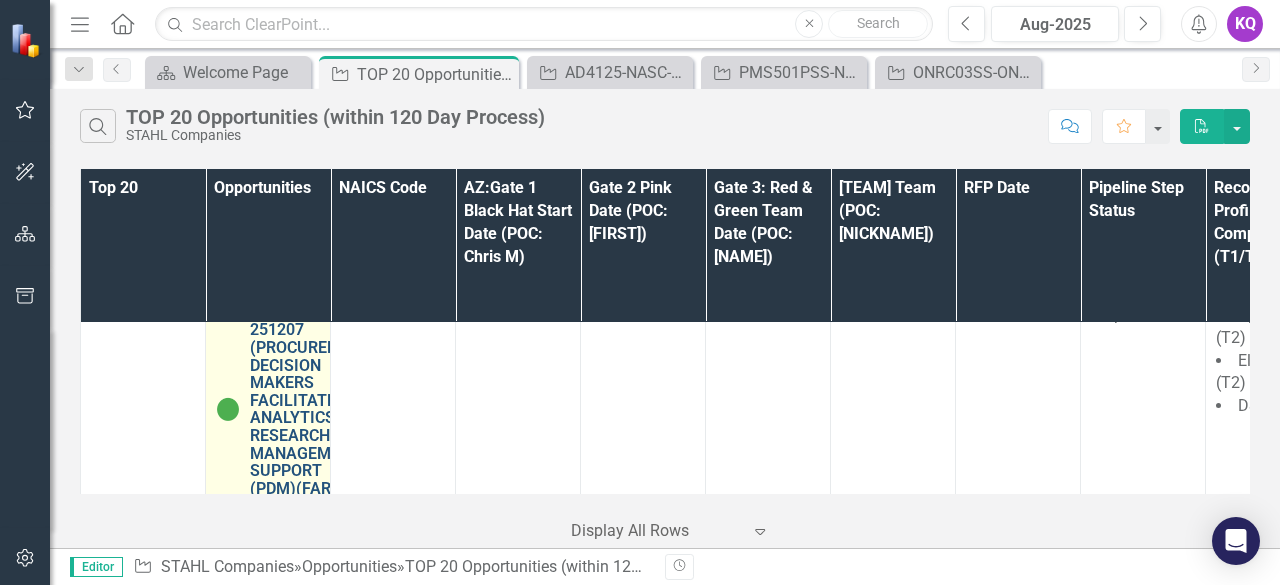 click on "PDM-FARM-VA-251207 (PROCUREMENT DECISION MAKERS FACILITATED ANALYTICS RESEARCH AND MANAGEMENT SUPPORT (PDM)(FARM))" at bounding box center [310, 401] 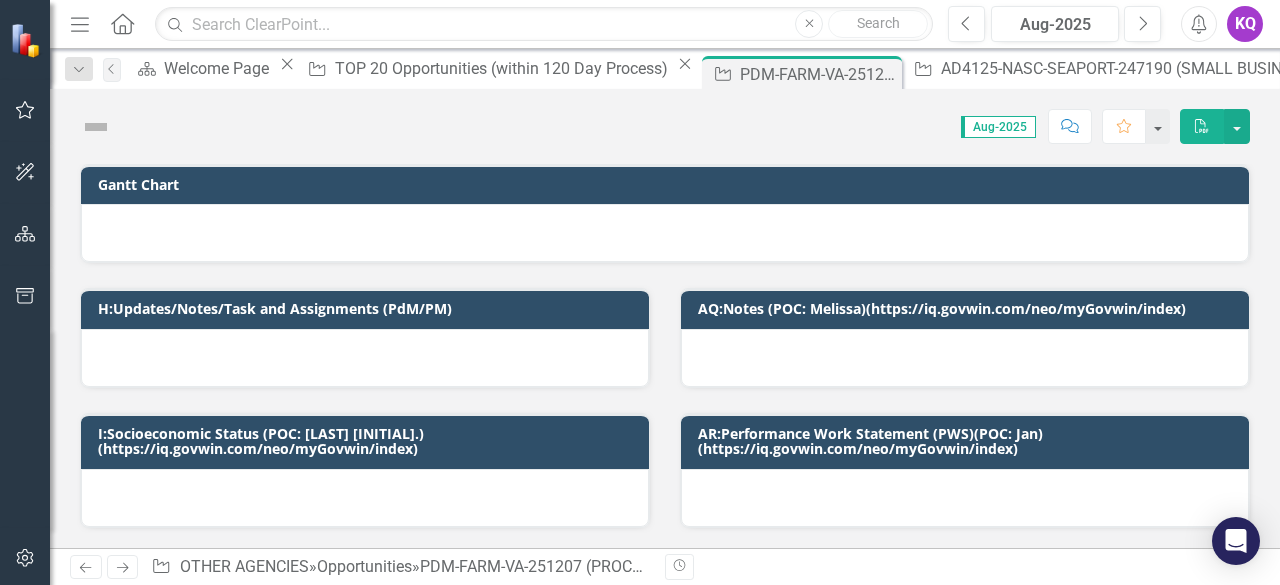 click on "ONRC03SS-ONR-SEAPORT-228457 (ONR CODE 03 SUPPORT SERVICES (SEAPORT NXG)) - January" at bounding box center (3312, 68) 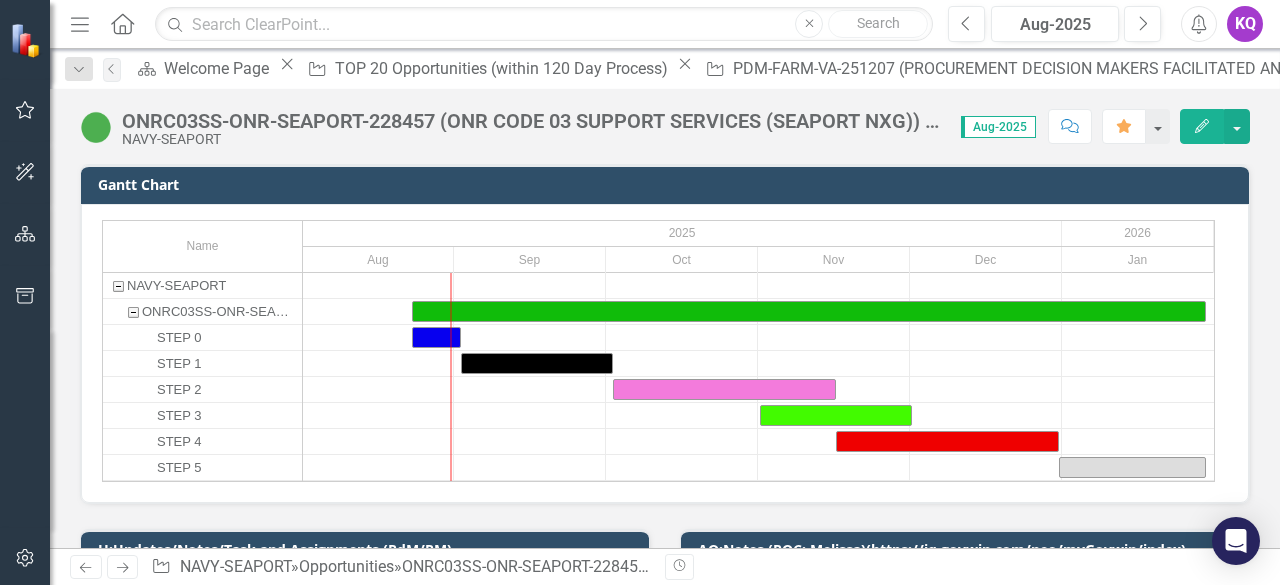 scroll, scrollTop: 266, scrollLeft: 0, axis: vertical 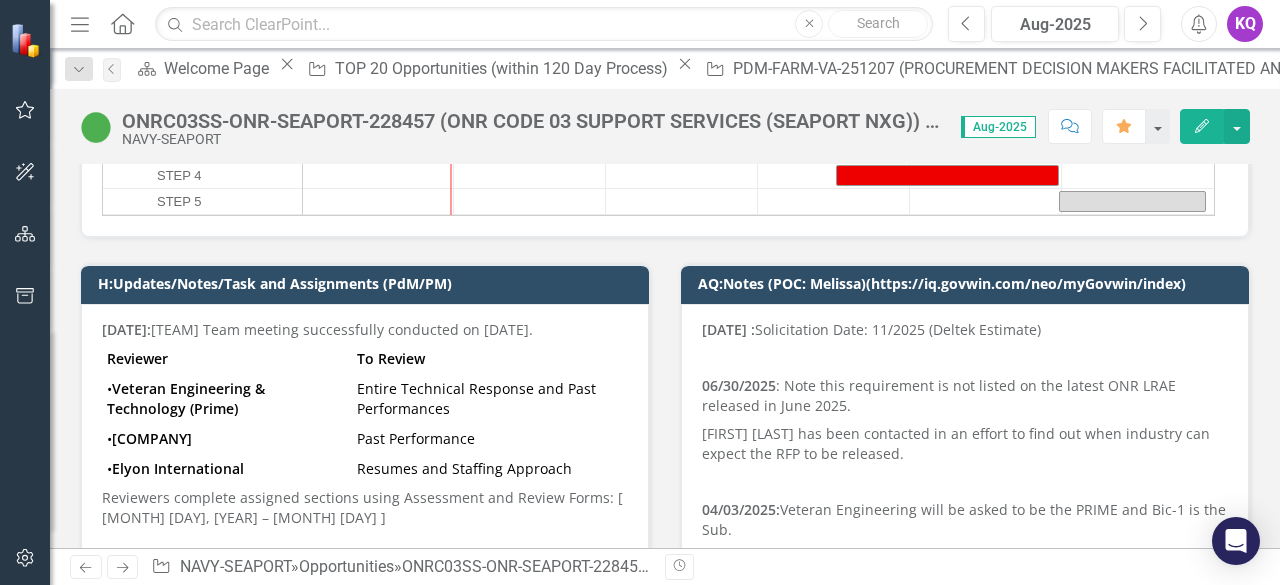 click on "[FIRST] [LAST] has been contacted in an effort to find out when industry can expect the RFP to be released." at bounding box center [965, 444] 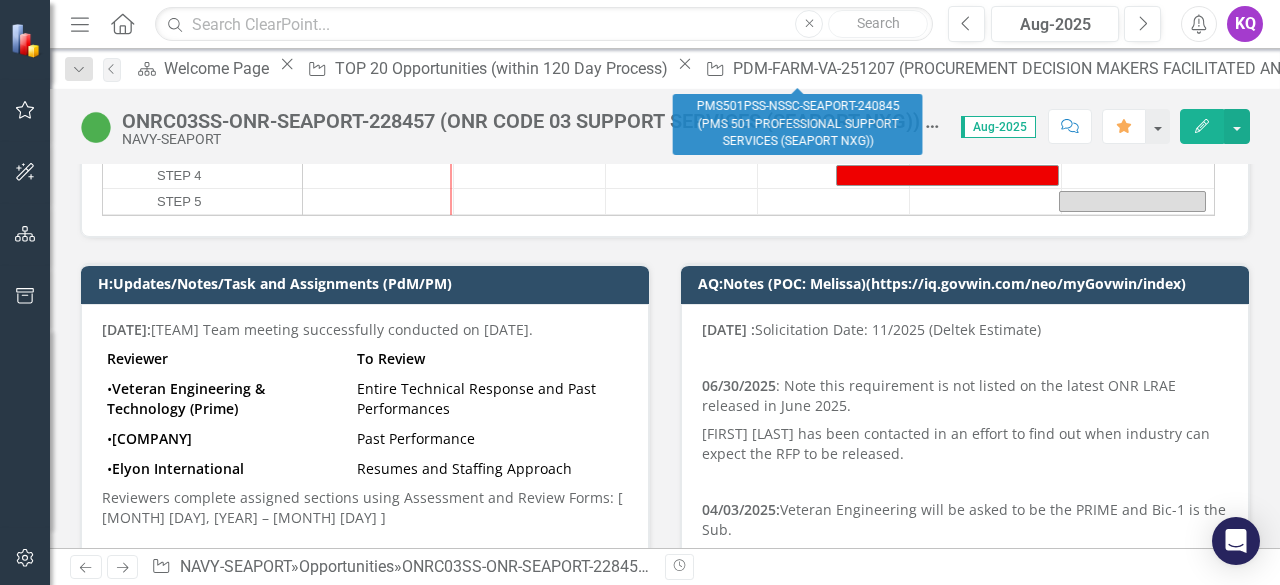 click on "PMS501PSS-NSSC-SEAPORT-240845 (PMS 501 PROFESSIONAL SUPPORT SERVICES (SEAPORT NXG))" at bounding box center (3412, 68) 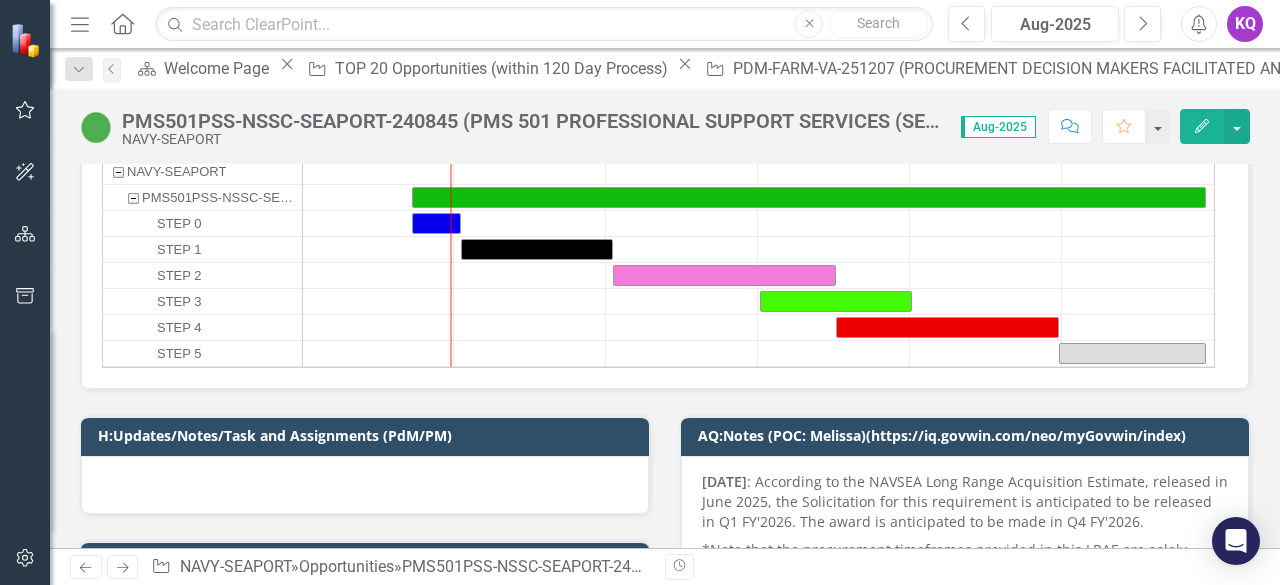 scroll, scrollTop: 266, scrollLeft: 0, axis: vertical 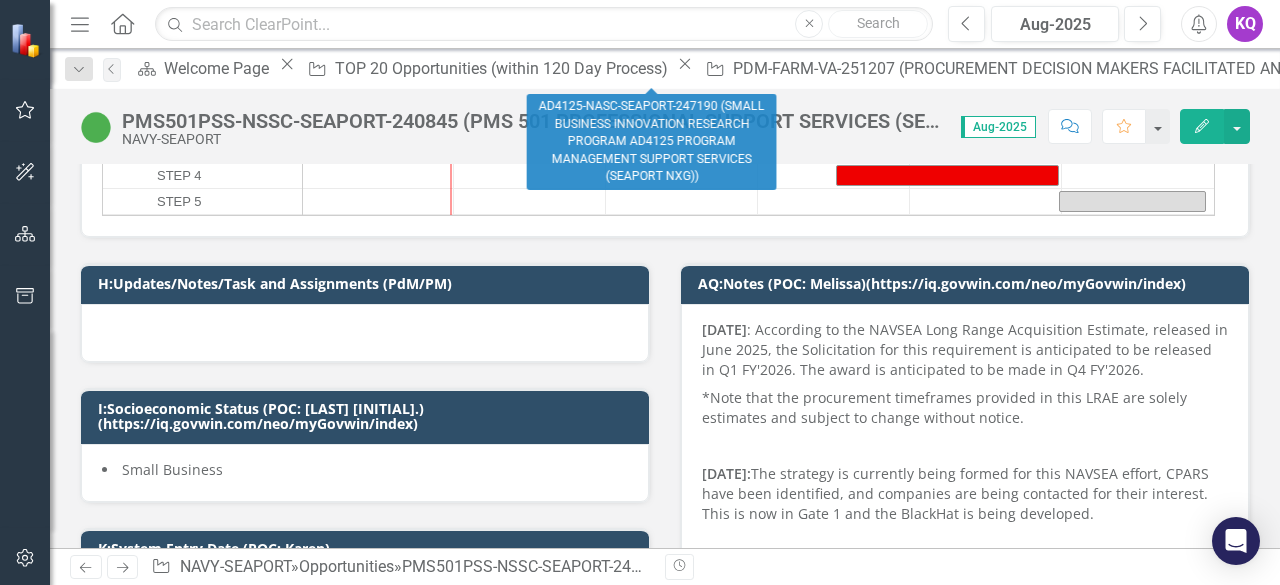 click on "Opportunity AD4125-NASC-SEAPORT-247190 (SMALL BUSINESS INNOVATION RESEARCH PROGRAM AD4125 PROGRAM MANAGEMENT SUPPORT SERVICES (SEAPORT NXG))" at bounding box center (2384, 68) 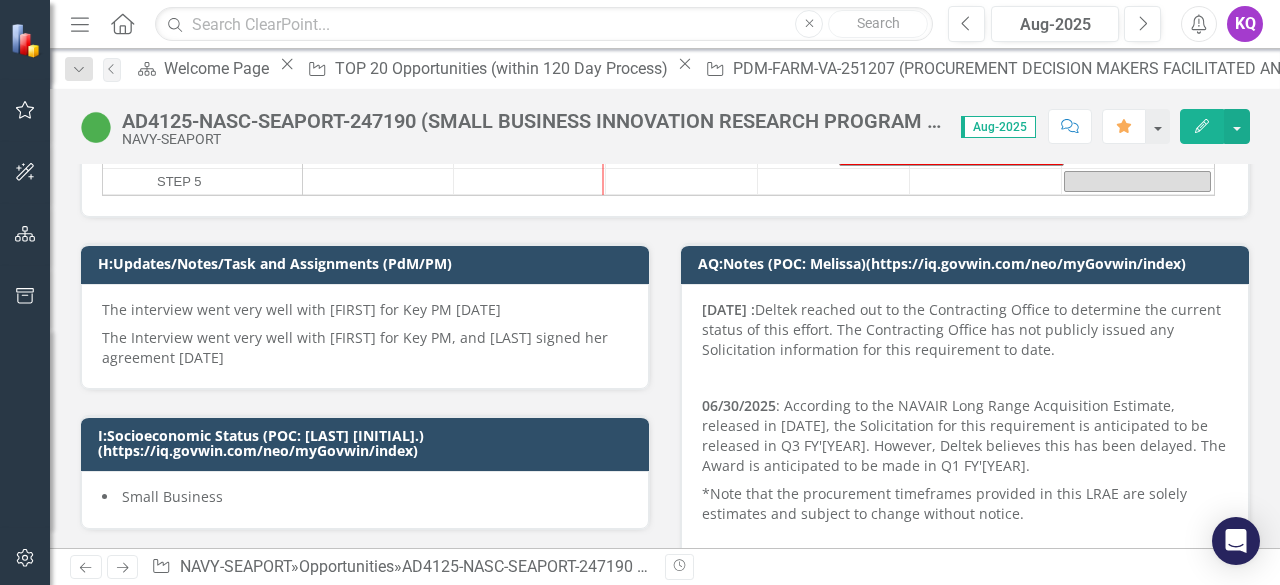 scroll, scrollTop: 266, scrollLeft: 0, axis: vertical 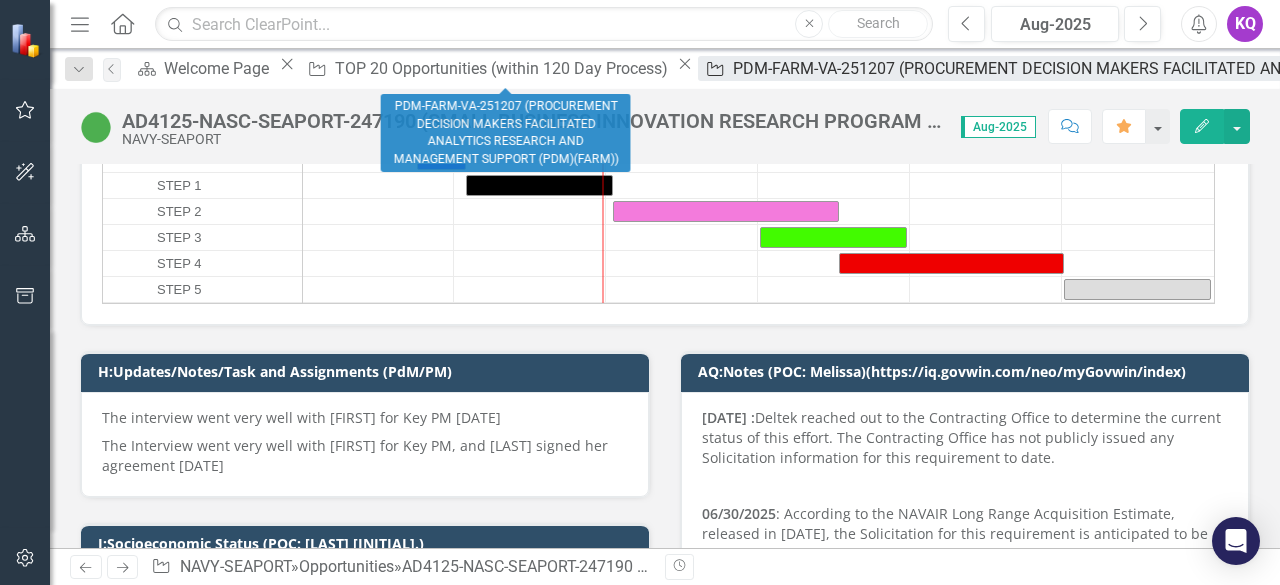 click on "PDM-FARM-VA-251207 (PROCUREMENT DECISION MAKERS FACILITATED ANALYTICS RESEARCH AND MANAGEMENT SUPPORT (PDM)(FARM))" at bounding box center (1247, 68) 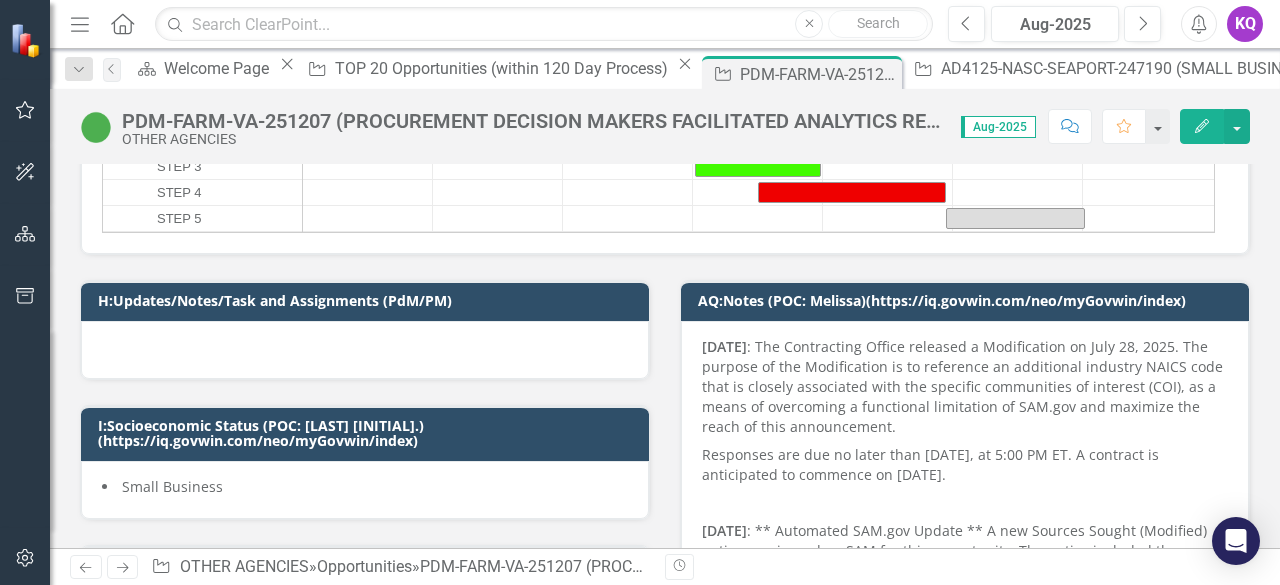 scroll, scrollTop: 266, scrollLeft: 0, axis: vertical 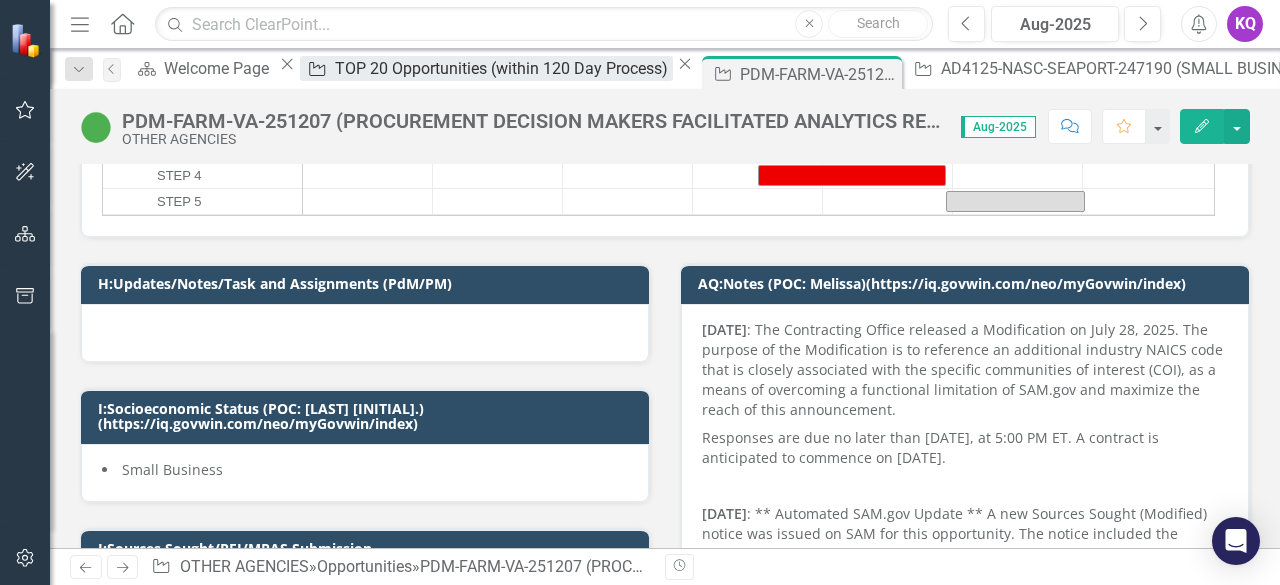 click on "TOP 20 Opportunities (within 120 Day Process)" at bounding box center [504, 68] 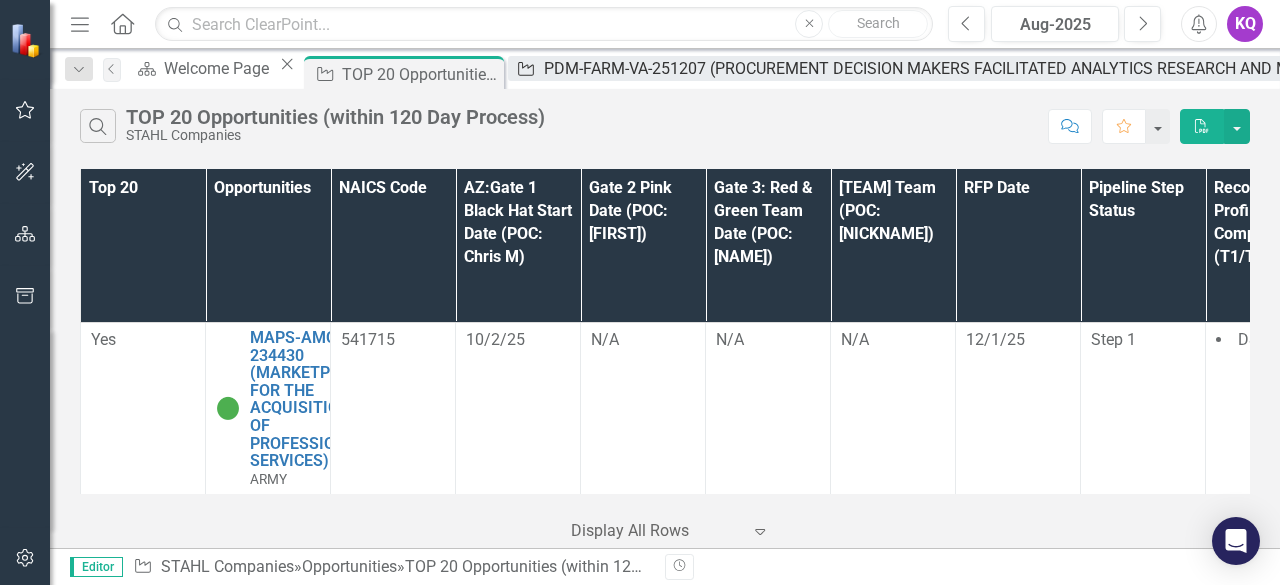 click on "PDM-FARM-VA-251207 (PROCUREMENT DECISION MAKERS FACILITATED ANALYTICS RESEARCH AND MANAGEMENT SUPPORT (PDM)(FARM))" at bounding box center [1058, 68] 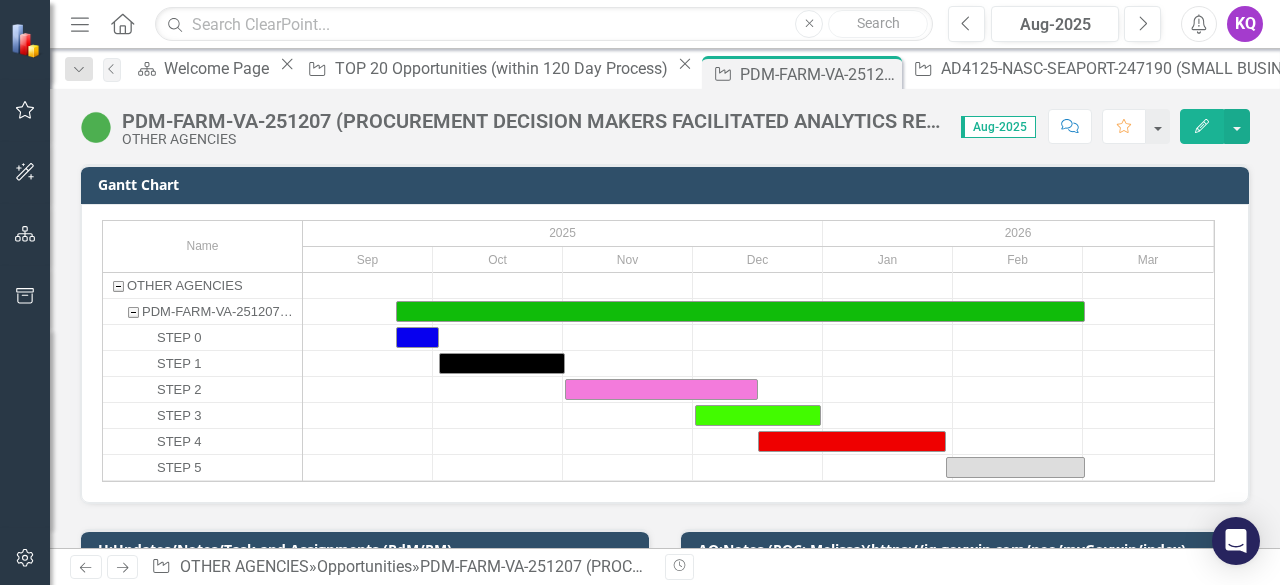 click on "PDM-FARM-VA-251207 (PROCUREMENT DECISION MAKERS FACILITATED ANALYTICS RESEARCH AND MANAGEMENT SUPPORT (PDM)(FARM))" at bounding box center [531, 121] 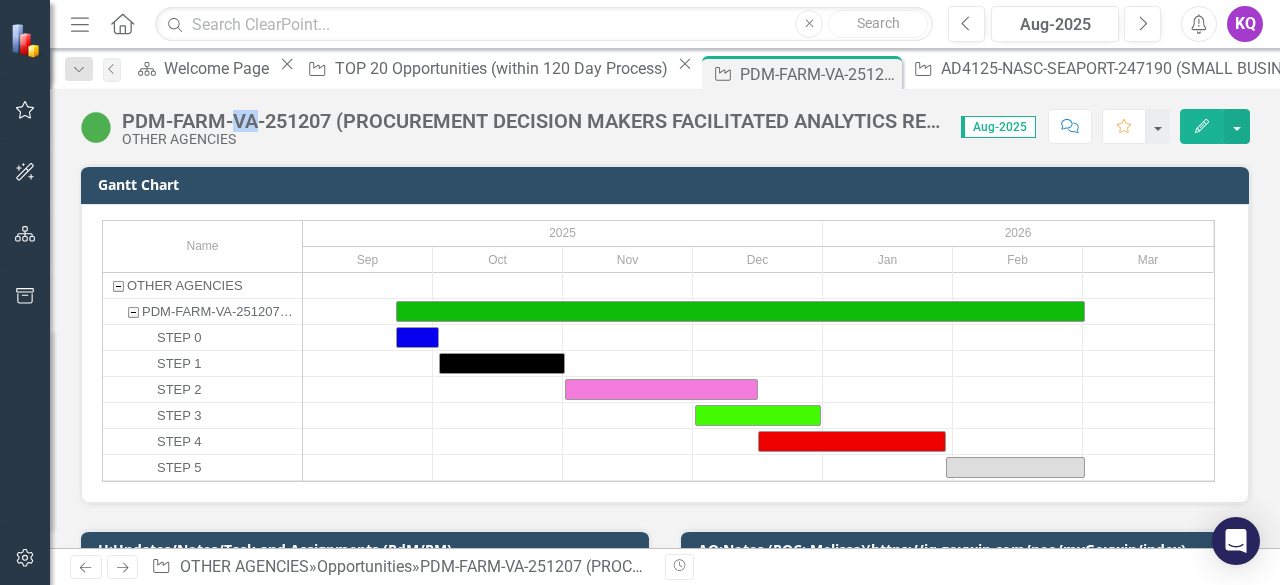 click on "PDM-FARM-VA-251207 (PROCUREMENT DECISION MAKERS FACILITATED ANALYTICS RESEARCH AND MANAGEMENT SUPPORT (PDM)(FARM))" at bounding box center (531, 121) 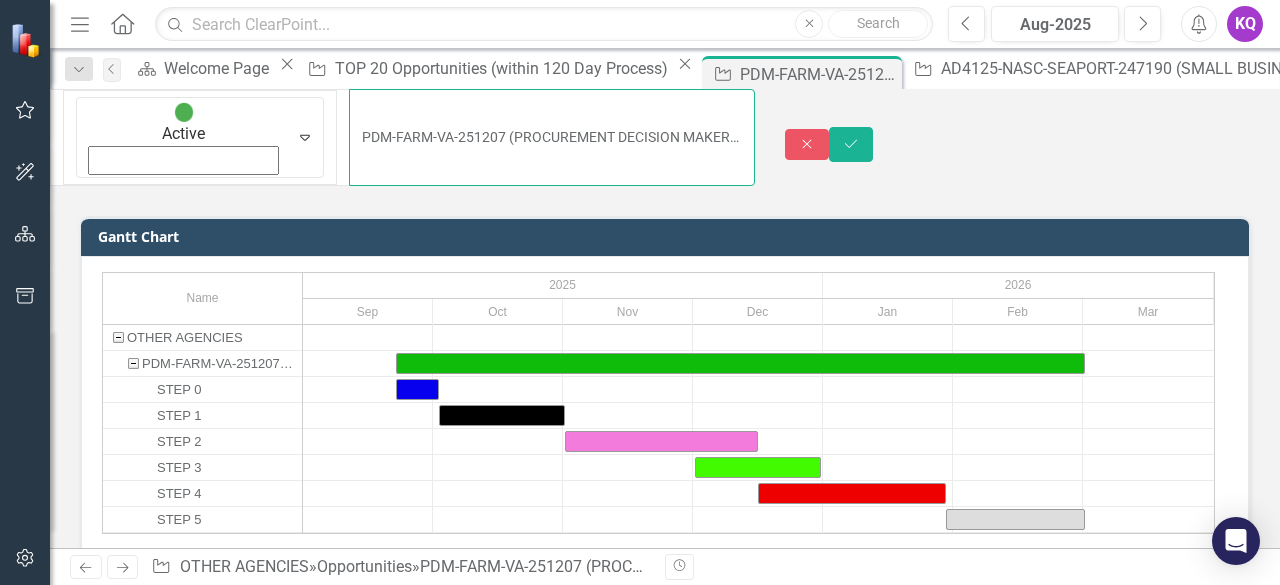 drag, startPoint x: 311, startPoint y: 114, endPoint x: 146, endPoint y: 128, distance: 165.59288 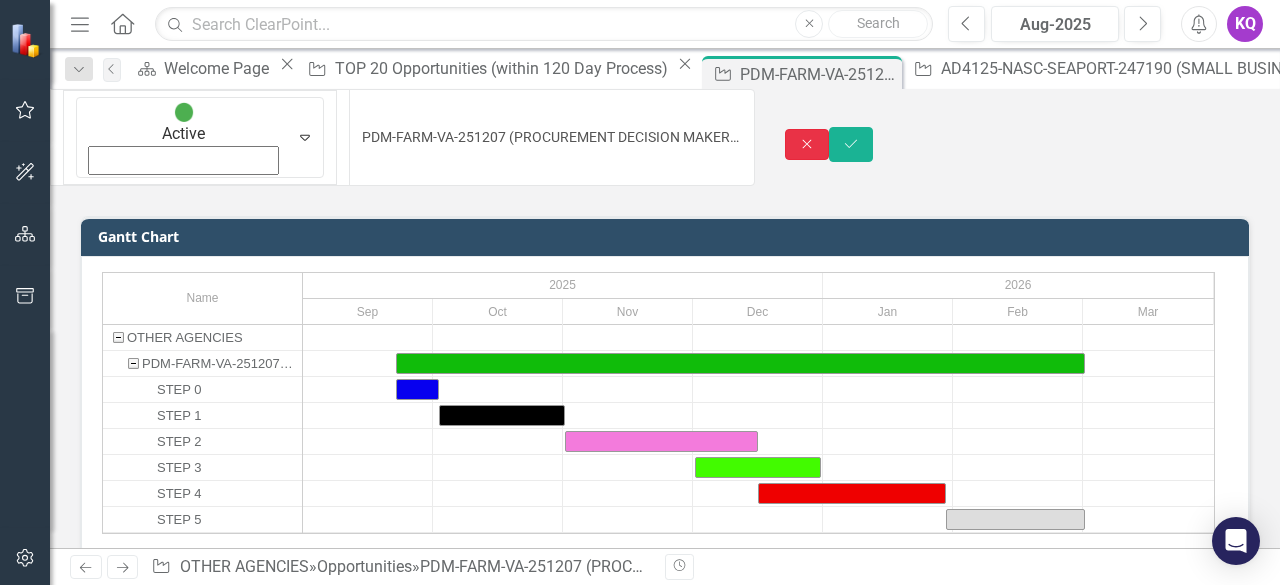 click on "Close" at bounding box center [807, 144] 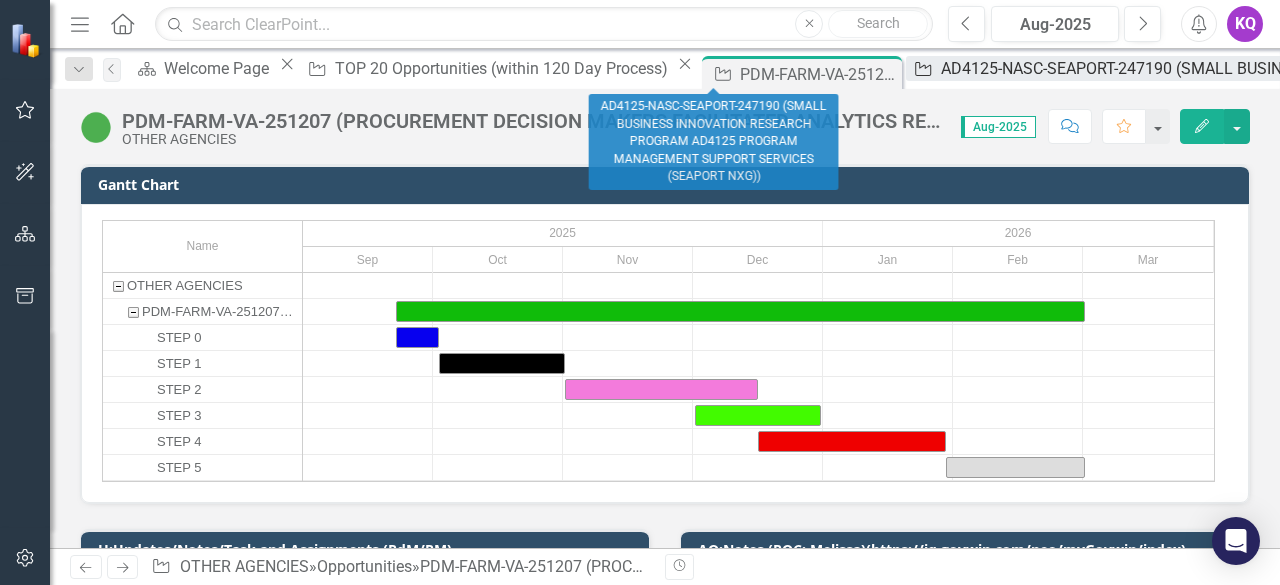 click on "AD4125-NASC-SEAPORT-247190 (SMALL BUSINESS INNOVATION RESEARCH PROGRAM AD4125 PROGRAM MANAGEMENT SUPPORT SERVICES (SEAPORT NXG))" at bounding box center (1522, 68) 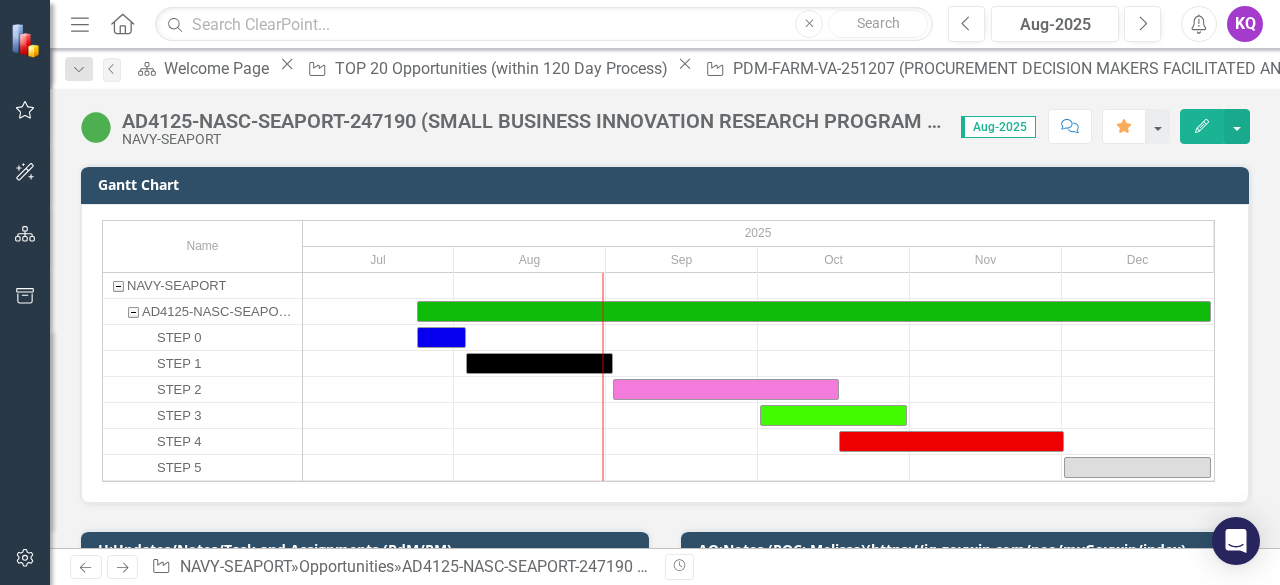 click on "AD4125-NASC-SEAPORT-247190 (SMALL BUSINESS INNOVATION RESEARCH PROGRAM AD4125 PROGRAM MANAGEMENT SUPPORT SERVICES (SEAPORT NXG))" at bounding box center [531, 121] 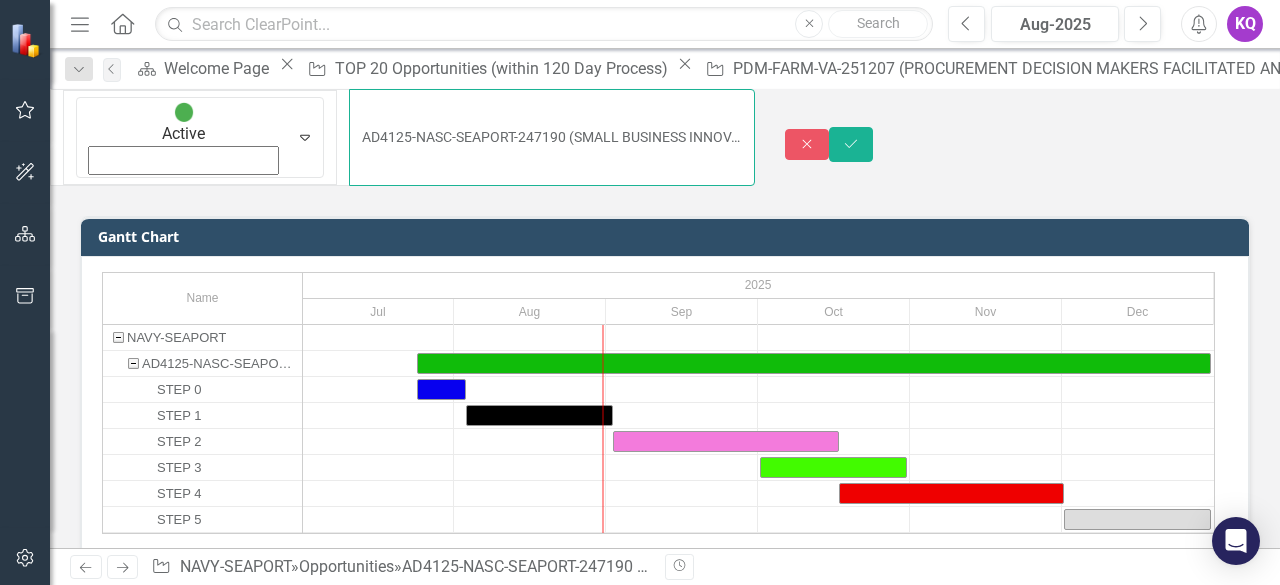 drag, startPoint x: 385, startPoint y: 117, endPoint x: 381, endPoint y: 162, distance: 45.17743 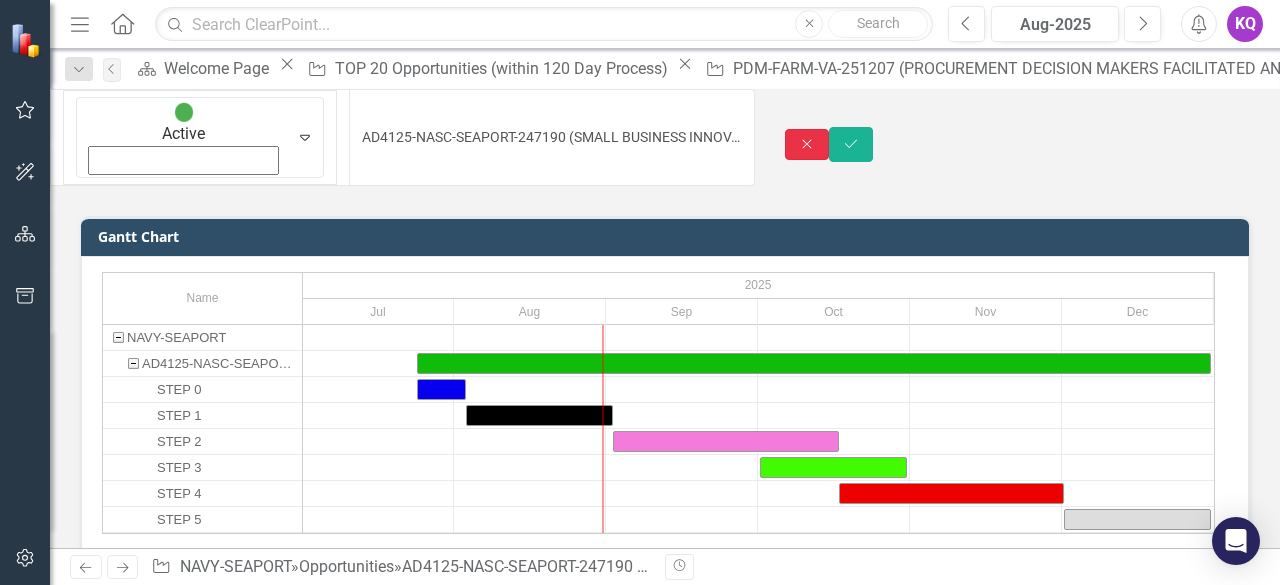 click on "Close" at bounding box center (807, 144) 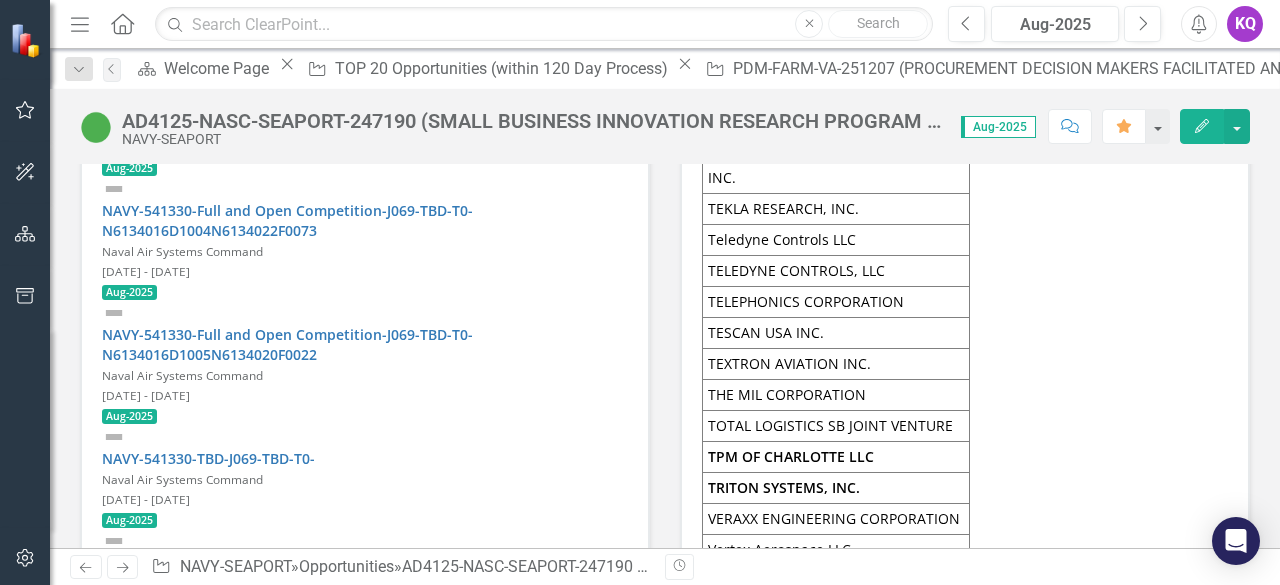 scroll, scrollTop: 10412, scrollLeft: 0, axis: vertical 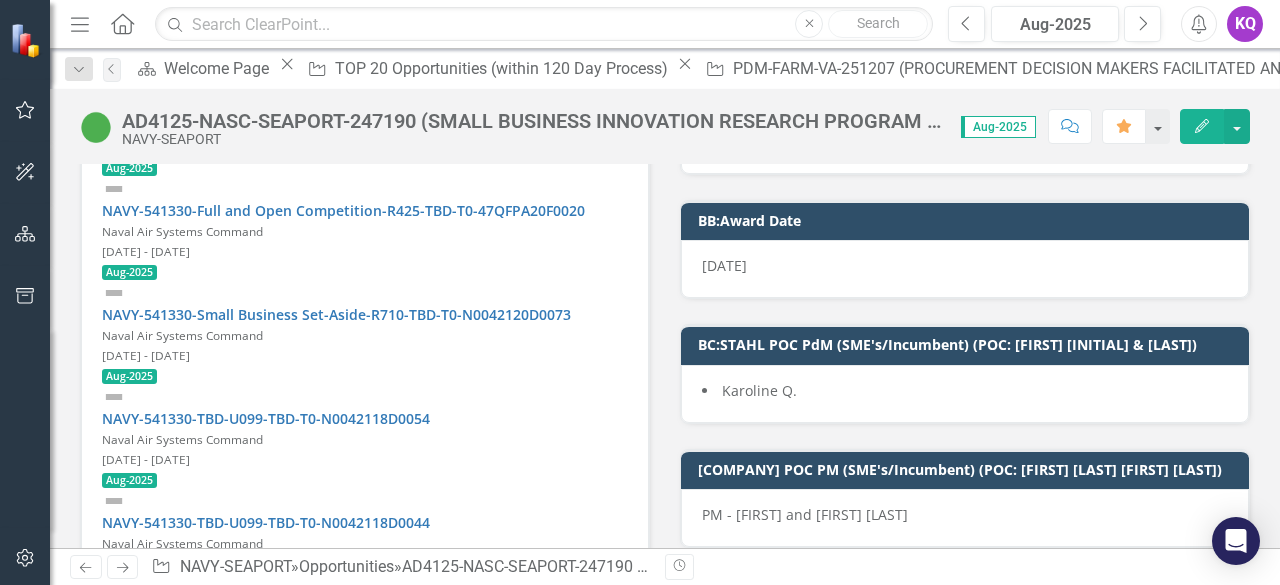 click on "PM - [FIRST] and [FIRST] [LAST]" at bounding box center [965, 518] 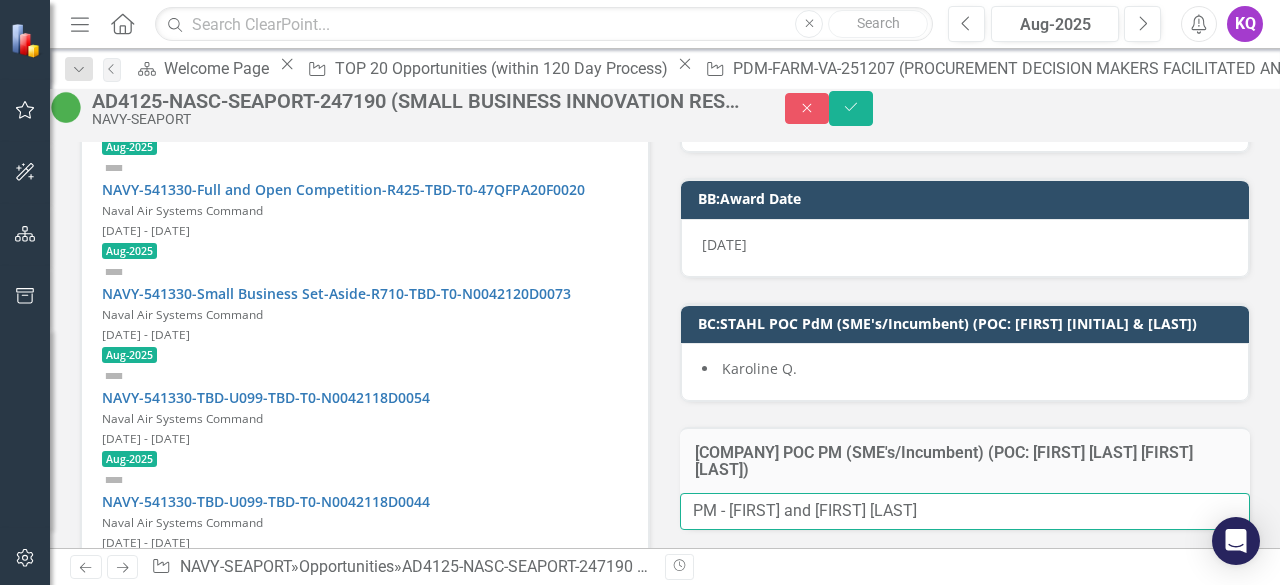 drag, startPoint x: 888, startPoint y: 425, endPoint x: 742, endPoint y: 417, distance: 146.21901 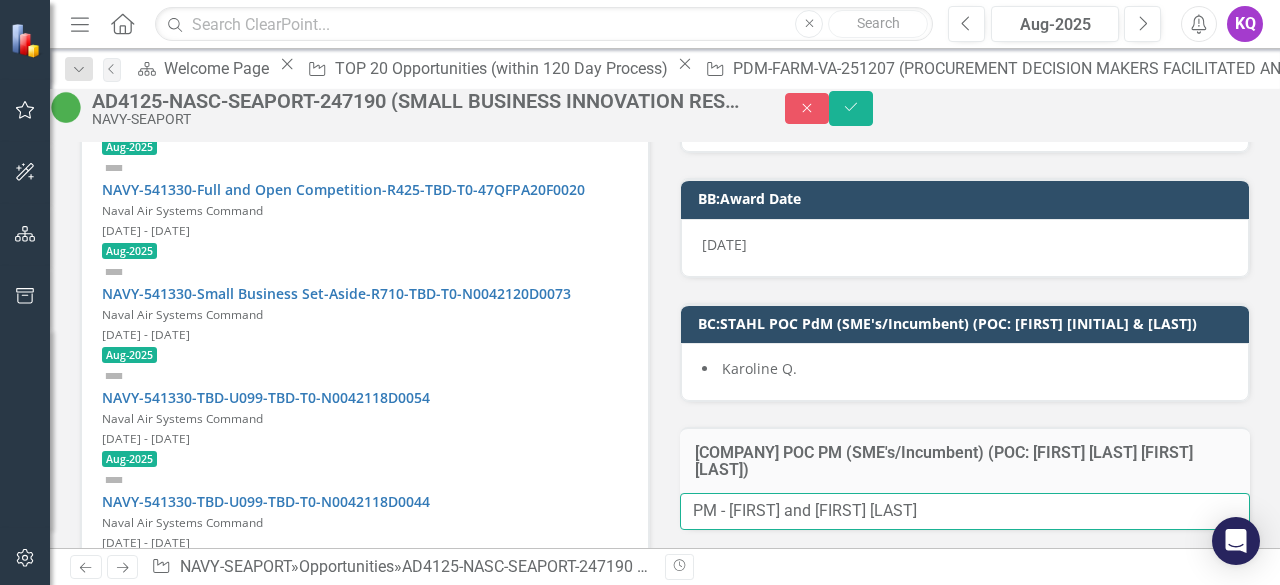 click on "PM - [FIRST] and [FIRST] [LAST]" at bounding box center (965, 511) 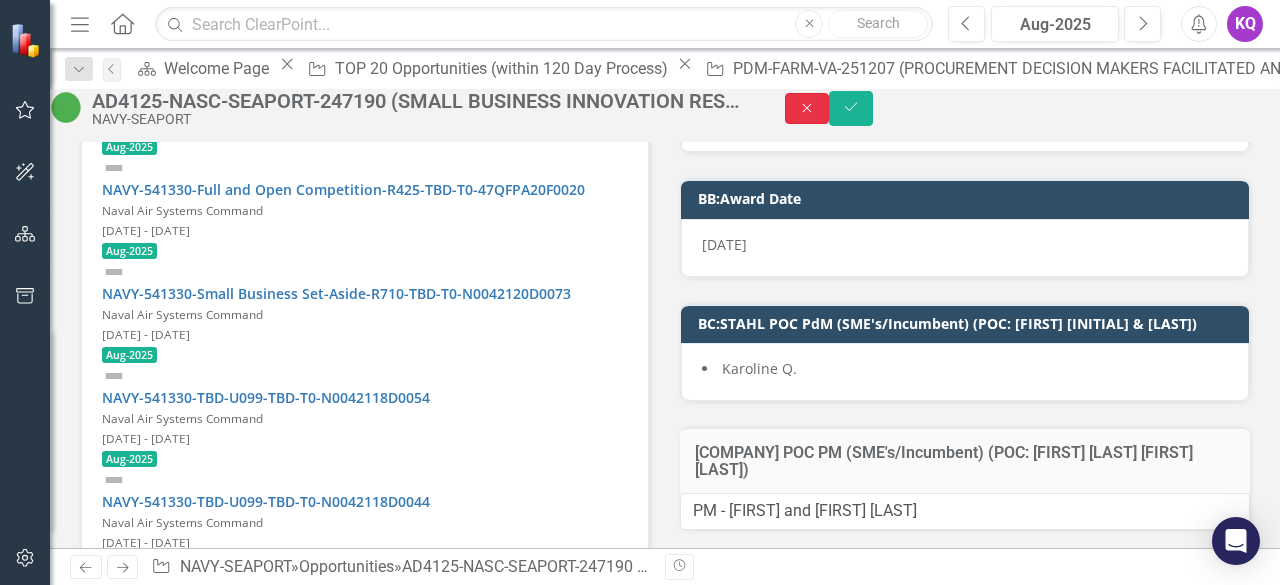 click on "Close" 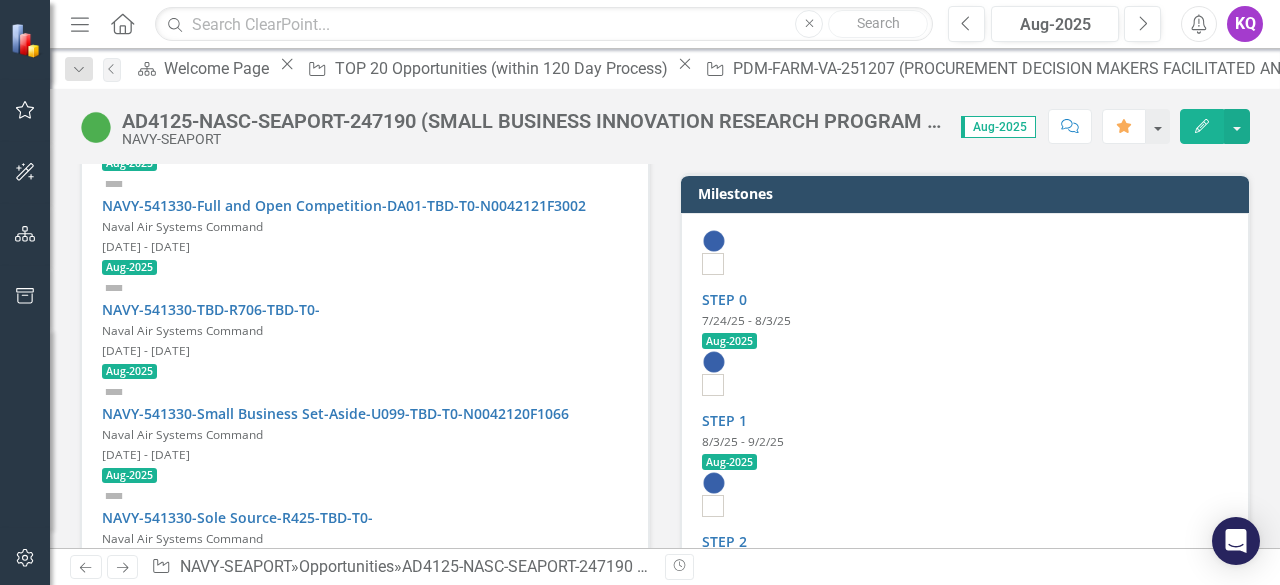 scroll, scrollTop: 11861, scrollLeft: 0, axis: vertical 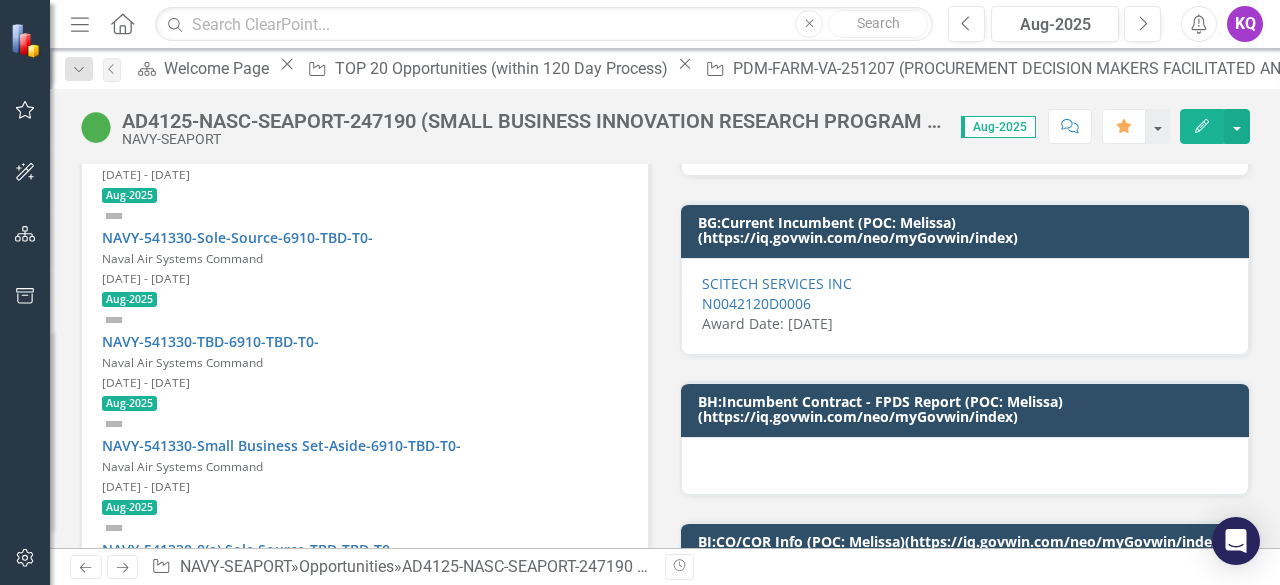click on "[TEAM]:[DATE] - [DATE]" at bounding box center [365, 6762] 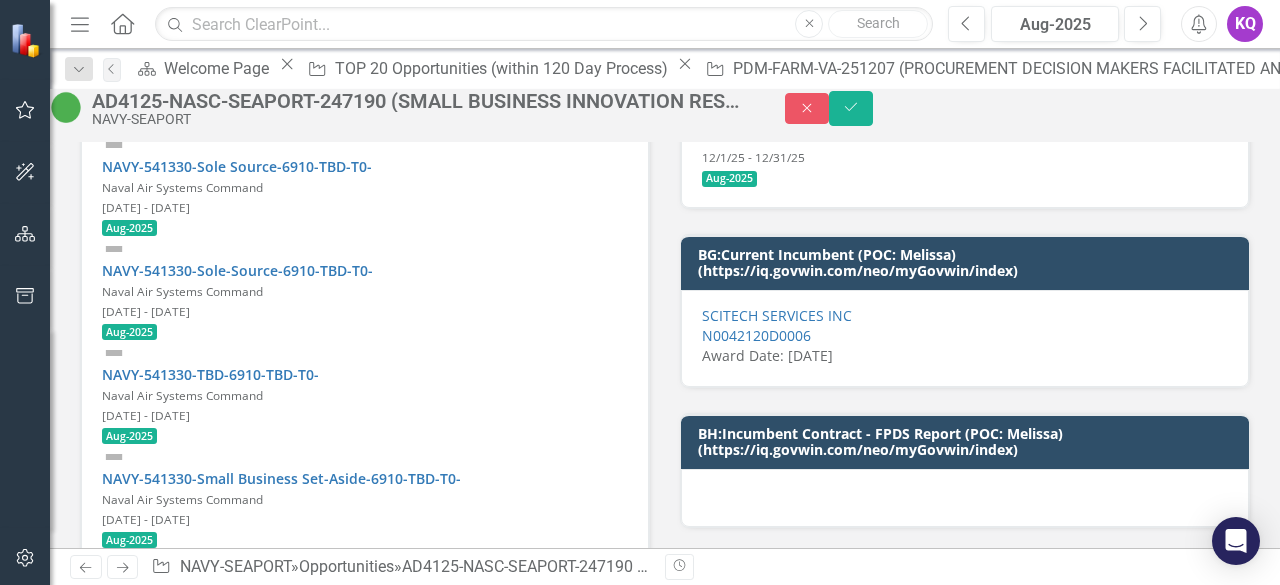 scroll, scrollTop: 11861, scrollLeft: 0, axis: vertical 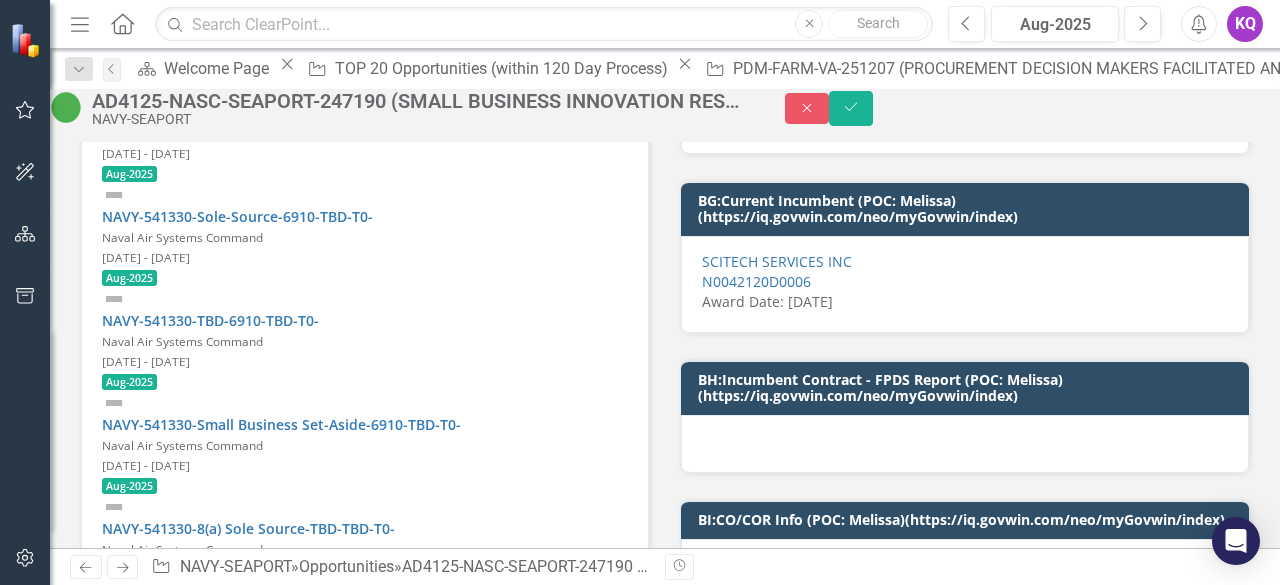 drag, startPoint x: 341, startPoint y: 6789, endPoint x: 264, endPoint y: 6815, distance: 81.27115 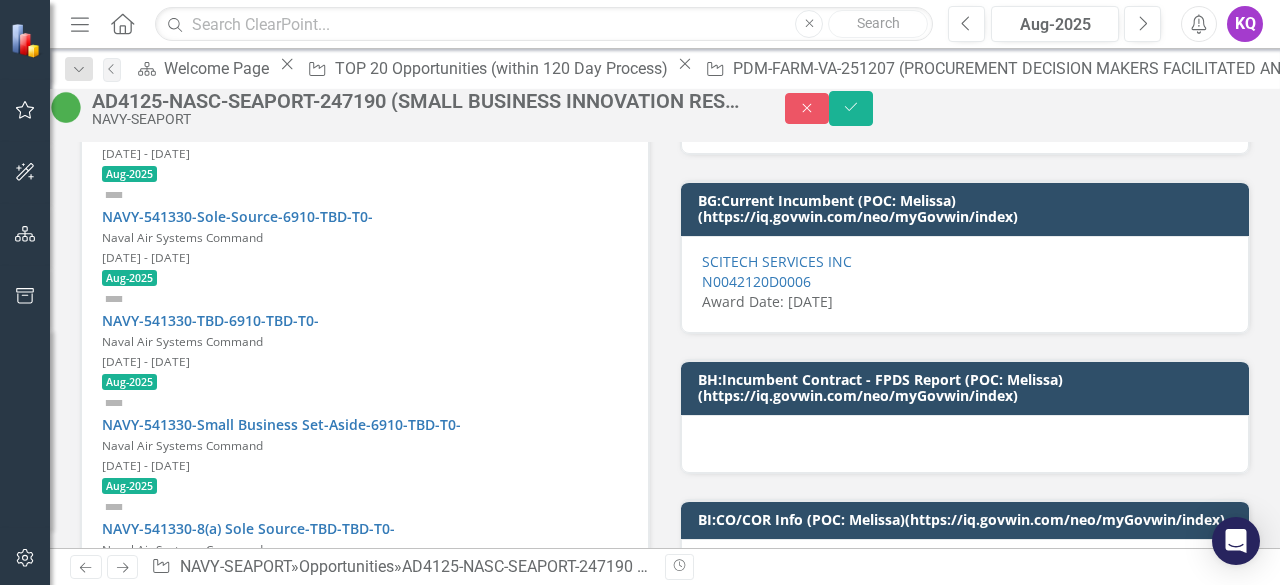 click on "Blue Team: [DATE] - [DATE] Black Hat: [DATE] - [DATE] Pink Team:[DATE] - [DATE] Green Team: [DATE] - [DATE] Red Team: [DATE] - [DATE] White Team:[DATE] - [DATE]" at bounding box center (365, 6865) 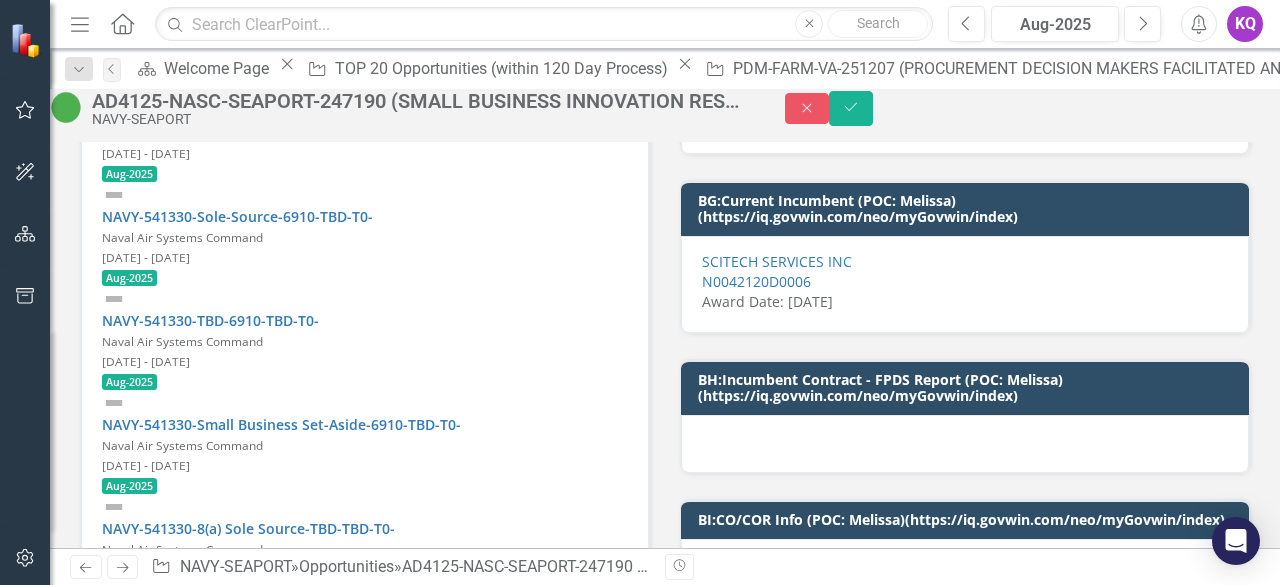 drag, startPoint x: 360, startPoint y: 6859, endPoint x: 285, endPoint y: 6857, distance: 75.026665 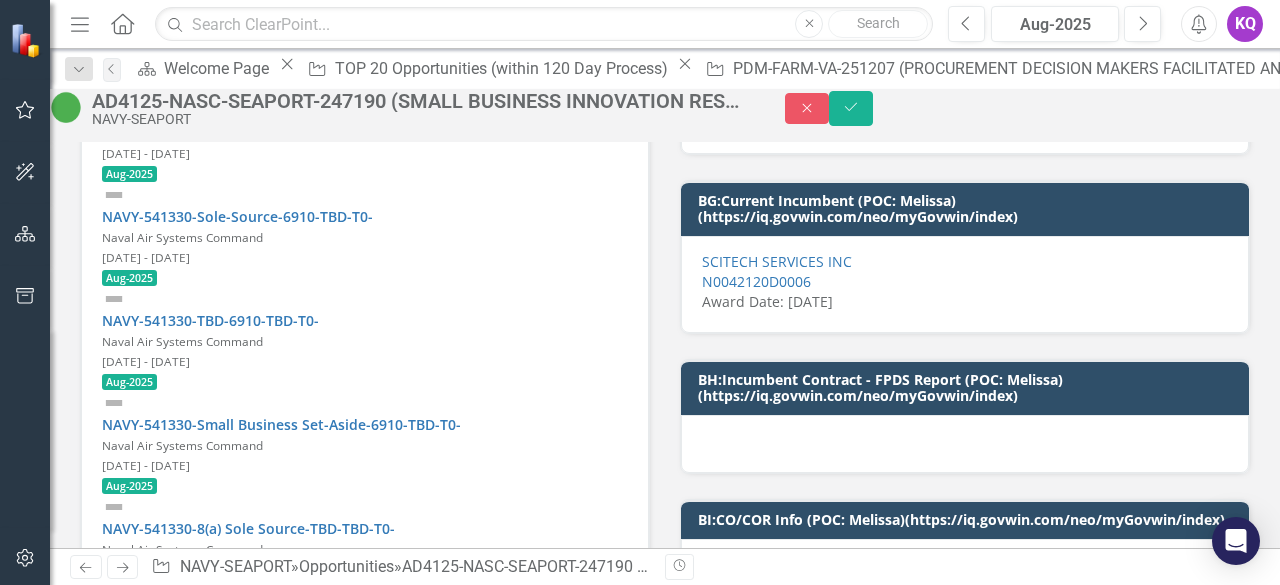 click on "Green Team: [DATE] - [DATE]" at bounding box center [197, 6851] 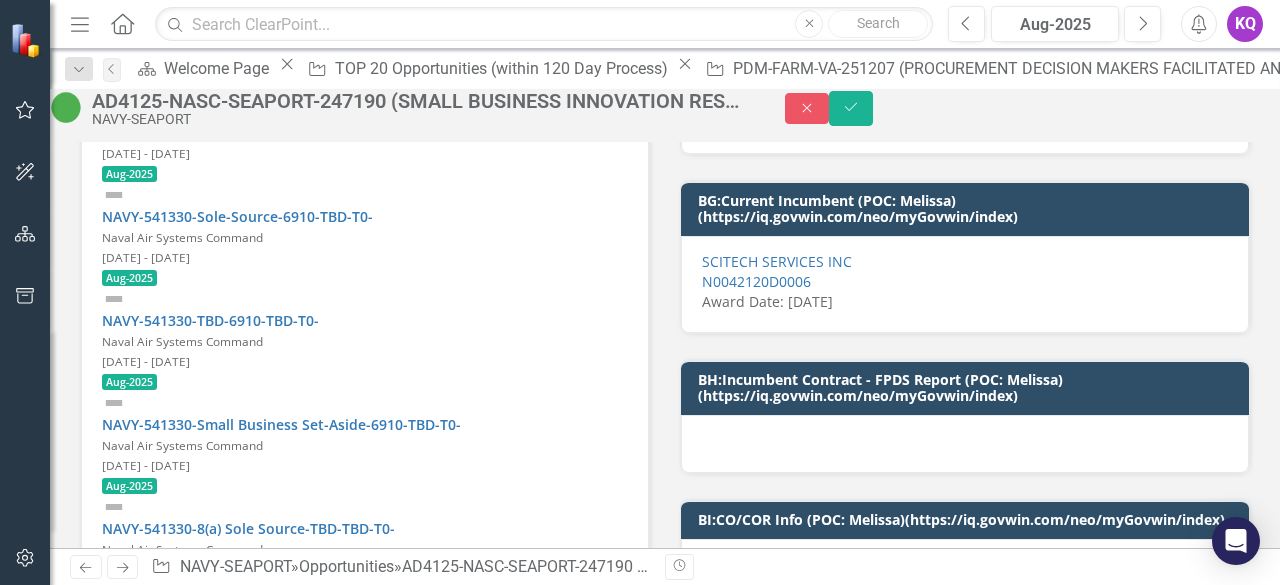drag, startPoint x: 352, startPoint y: 6901, endPoint x: 268, endPoint y: 6897, distance: 84.095184 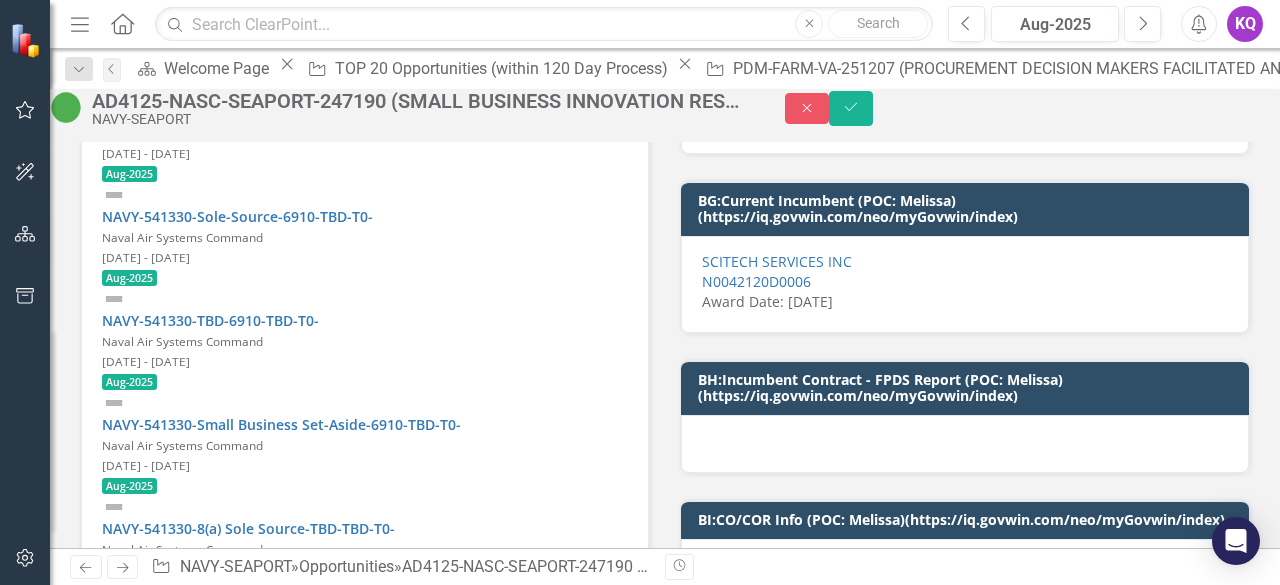 click on "[TEAM] Team: [DATE] - [DATE]" at bounding box center [365, 6892] 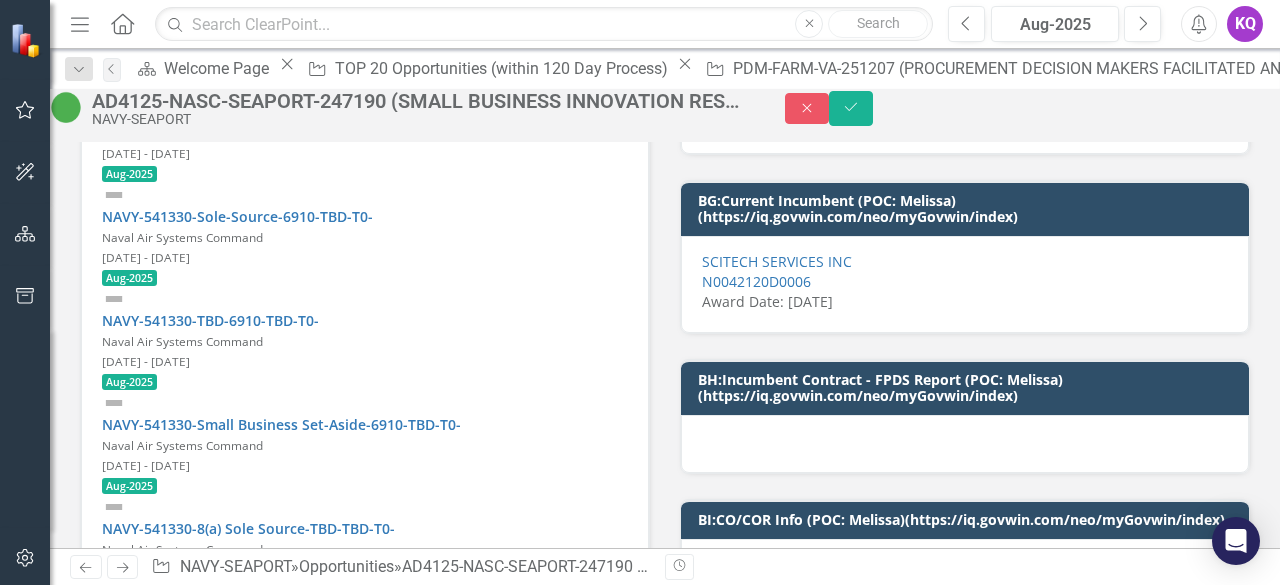drag, startPoint x: 358, startPoint y: 6922, endPoint x: 276, endPoint y: 6921, distance: 82.006096 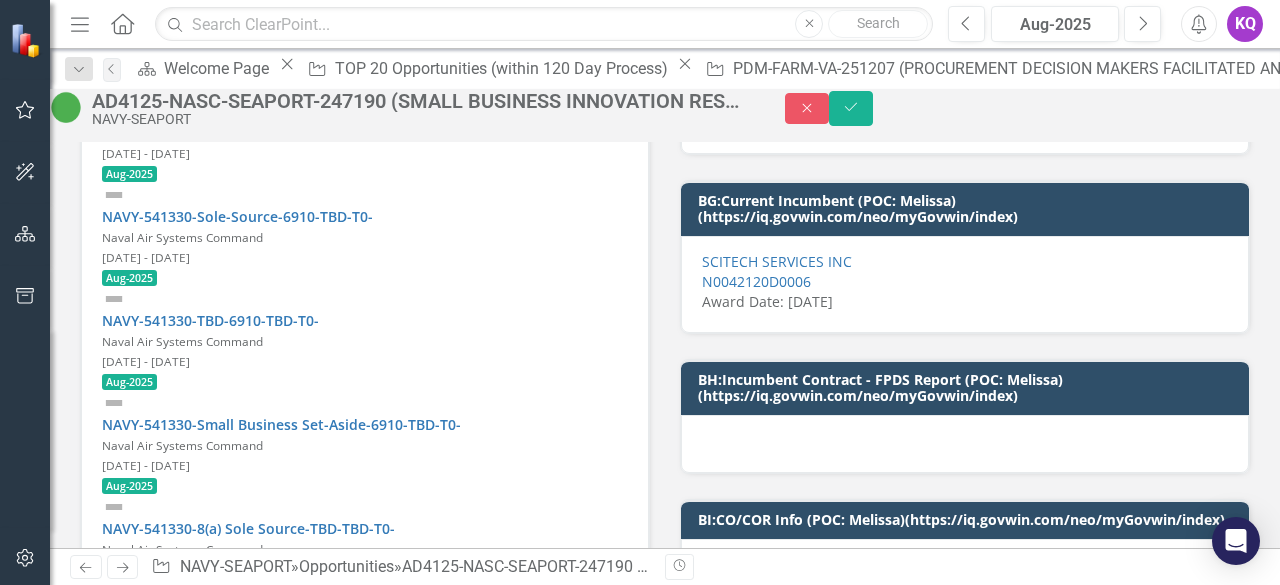 click on "[TEAM] Team:[DATE] - [DATE]" at bounding box center (365, 6932) 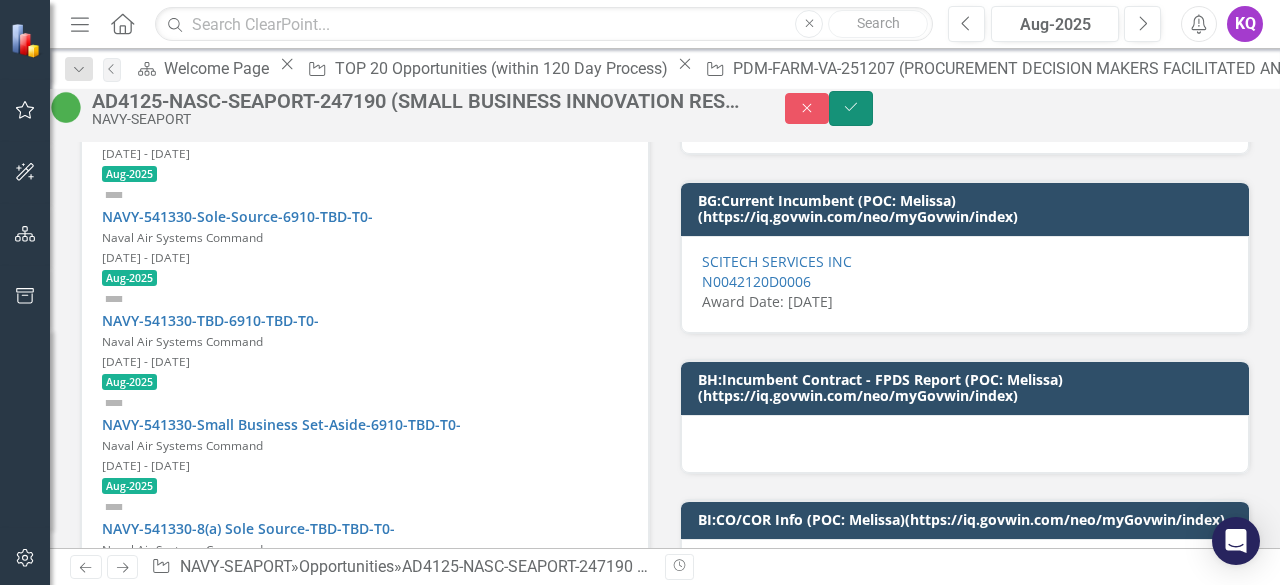 click on "Save" 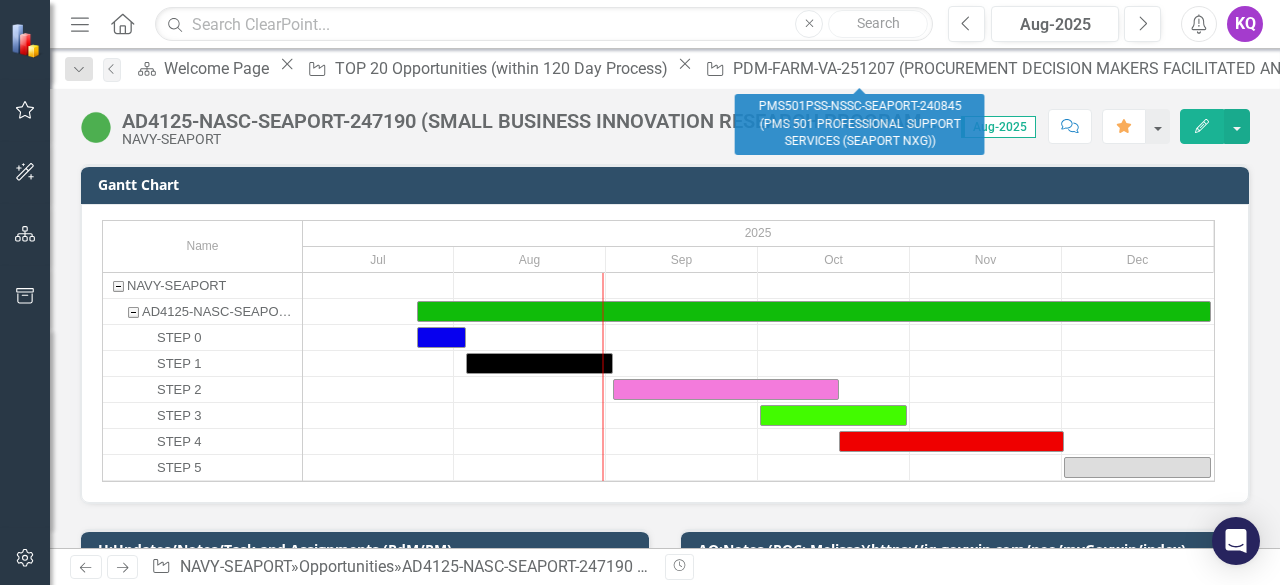 click on "ONRC03SS-ONR-SEAPORT-228457 (ONR CODE 03 SUPPORT SERVICES (SEAPORT NXG)) - January" at bounding box center (3178, 68) 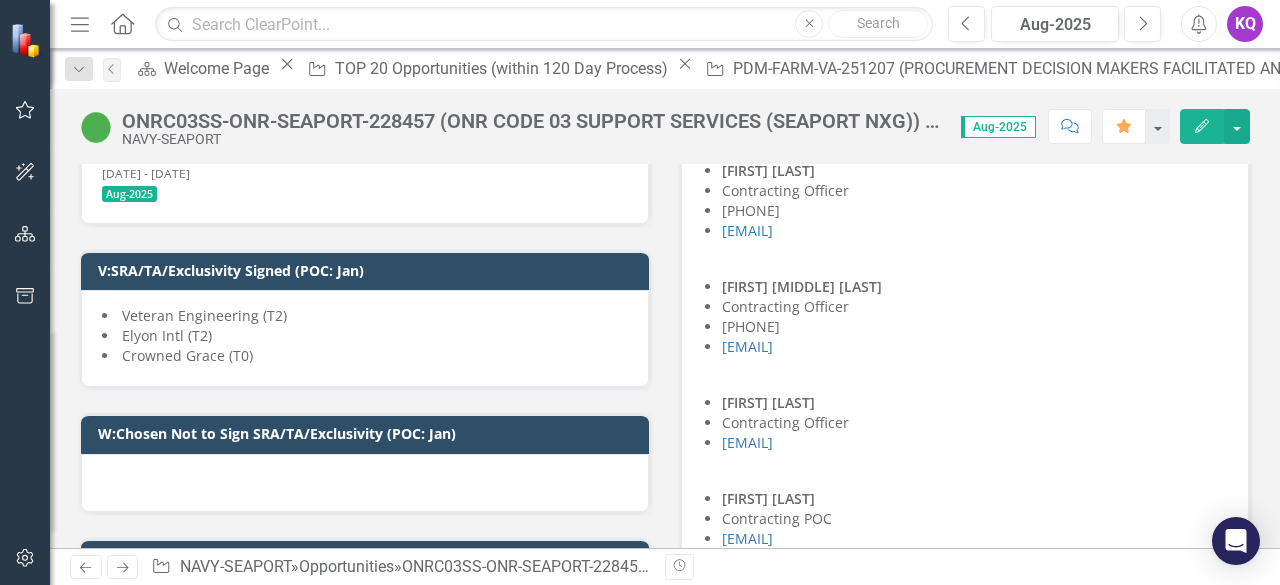 scroll, scrollTop: 6350, scrollLeft: 0, axis: vertical 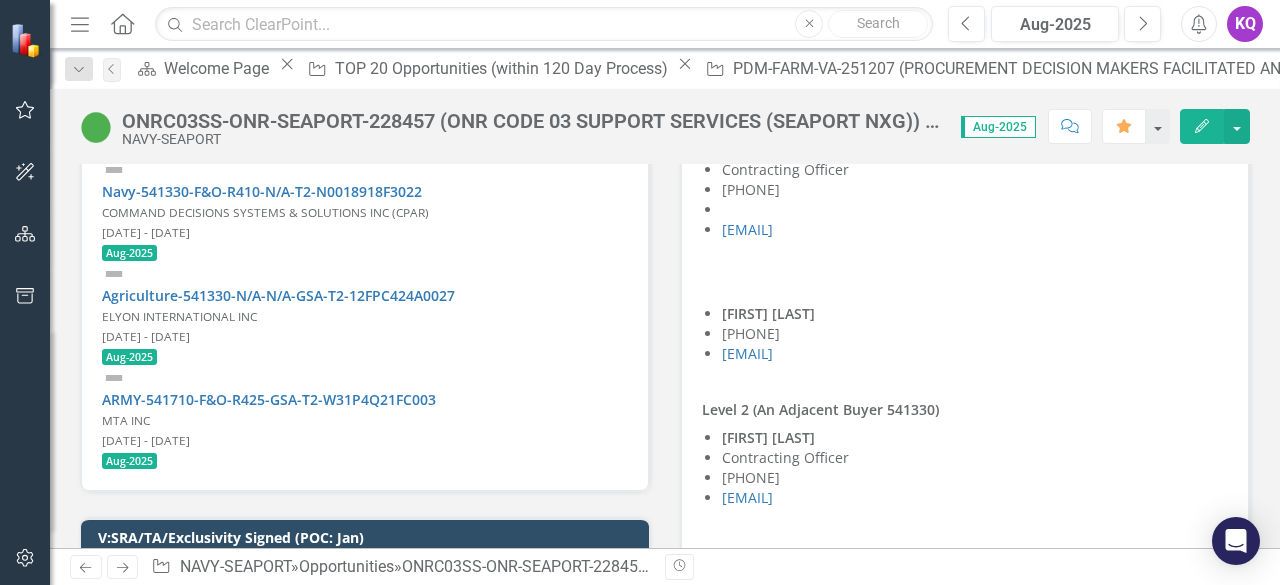 click on "Green Team: [MONTH] [DAY] (Tentative)" at bounding box center (365, 1666) 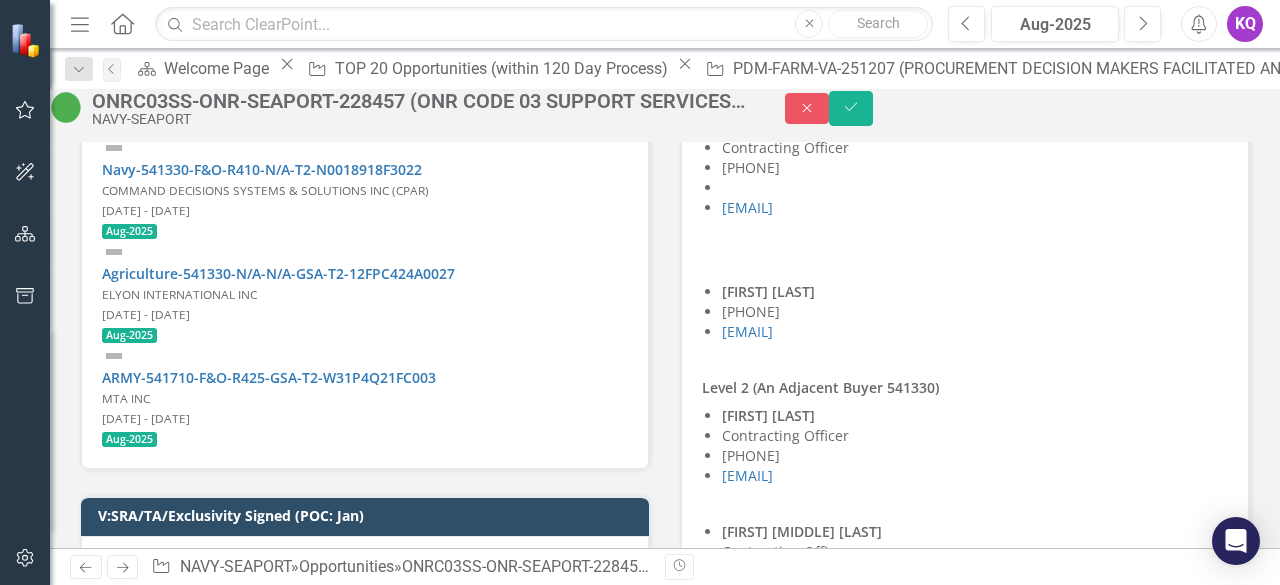 scroll, scrollTop: 0, scrollLeft: 0, axis: both 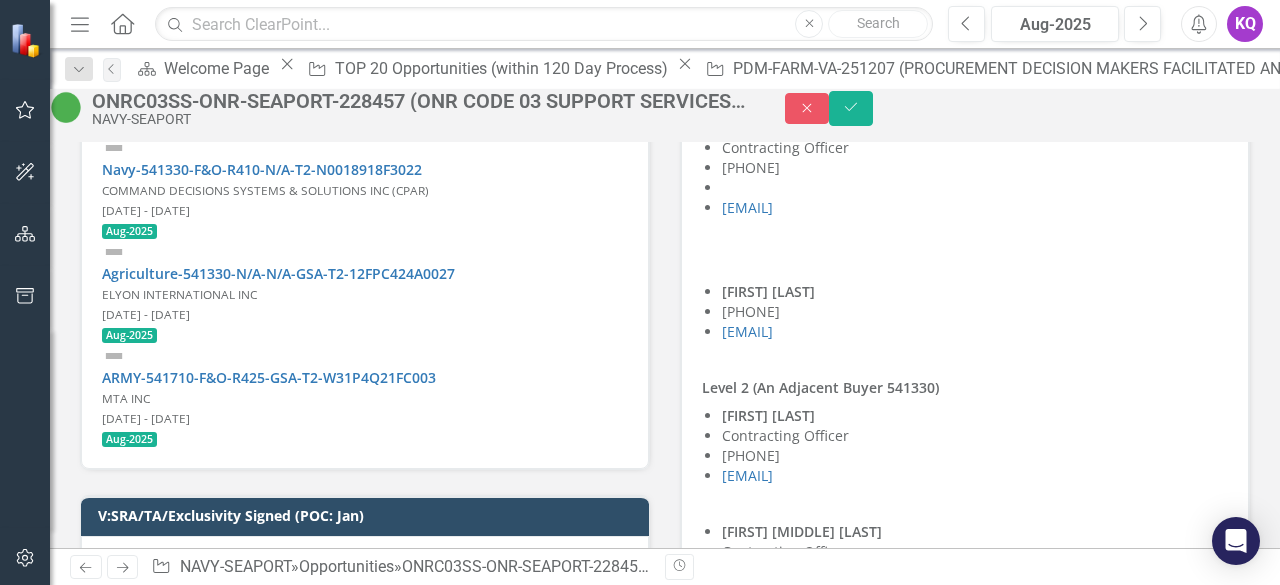 click on "[TEAM] Team : [DATE] - [DATE] Start date: [DATE] - [DATE]" at bounding box center (365, 1808) 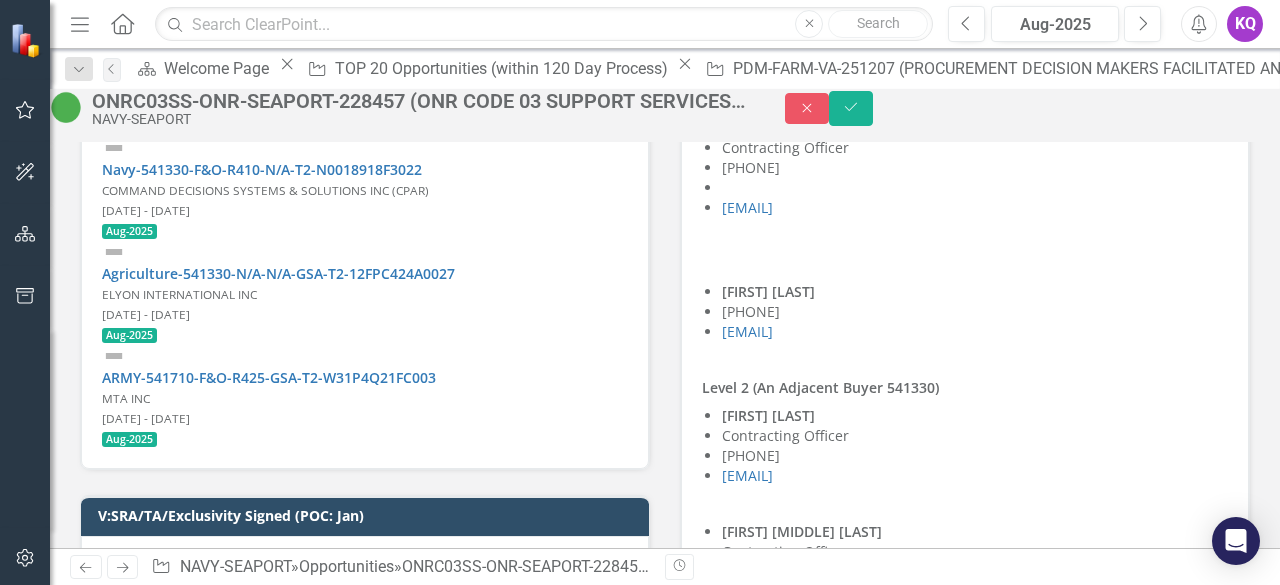 drag, startPoint x: 203, startPoint y: 1810, endPoint x: 302, endPoint y: 1826, distance: 100.28459 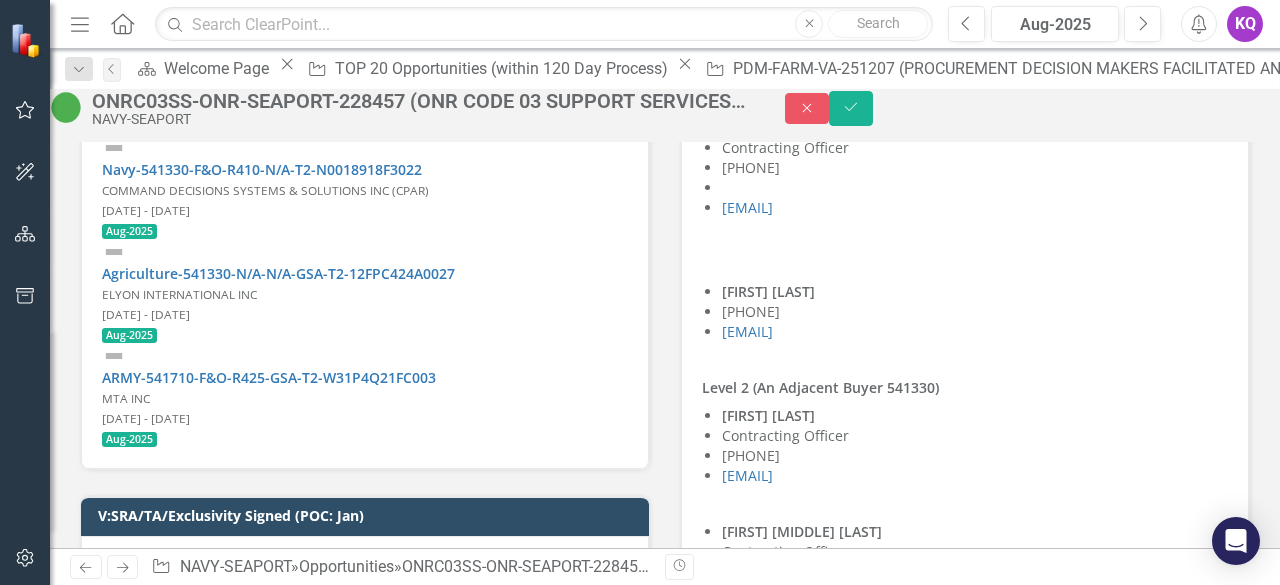 click on "[TEAM] Team : [DATE] - [DATE] Start date: [DATE] - [DATE]" at bounding box center [365, 1808] 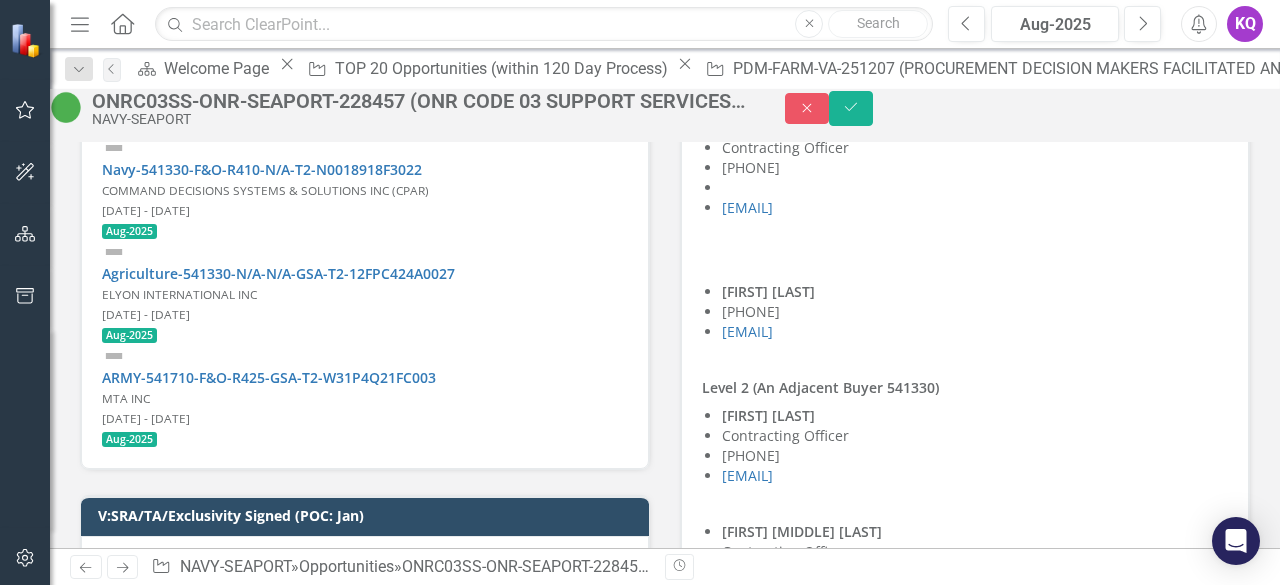 type 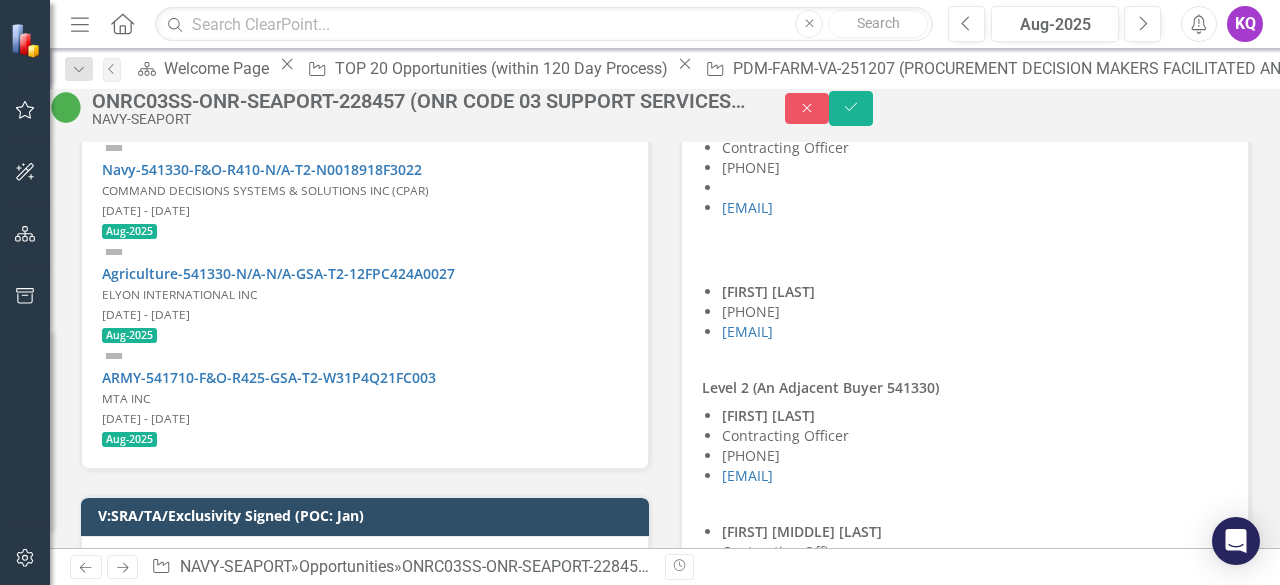scroll, scrollTop: 0, scrollLeft: 0, axis: both 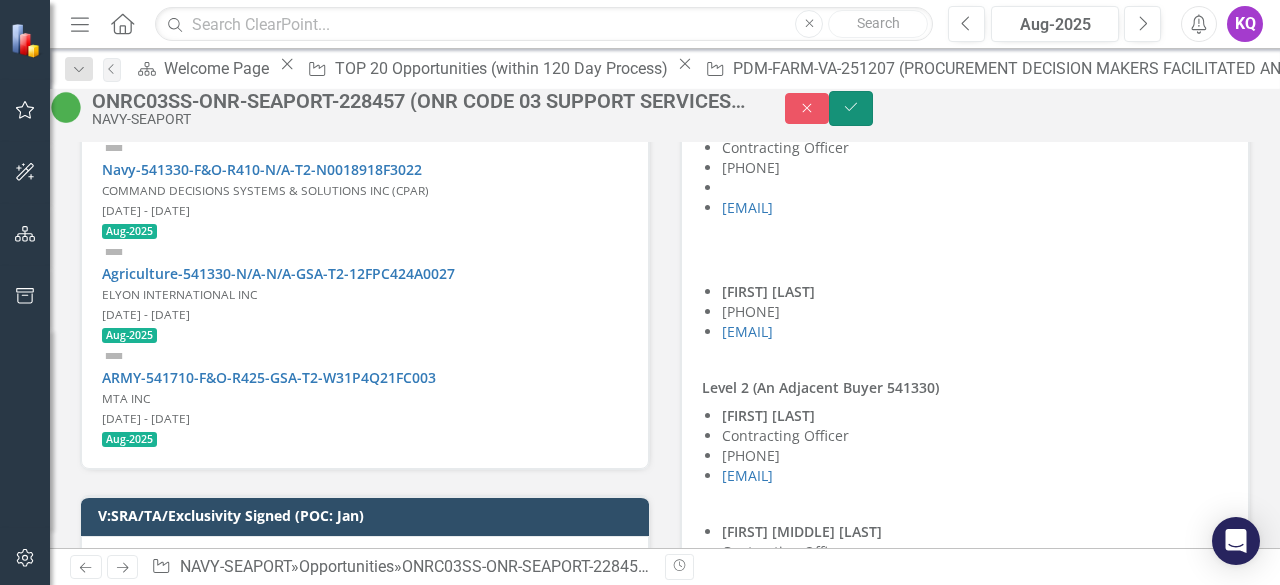 click 